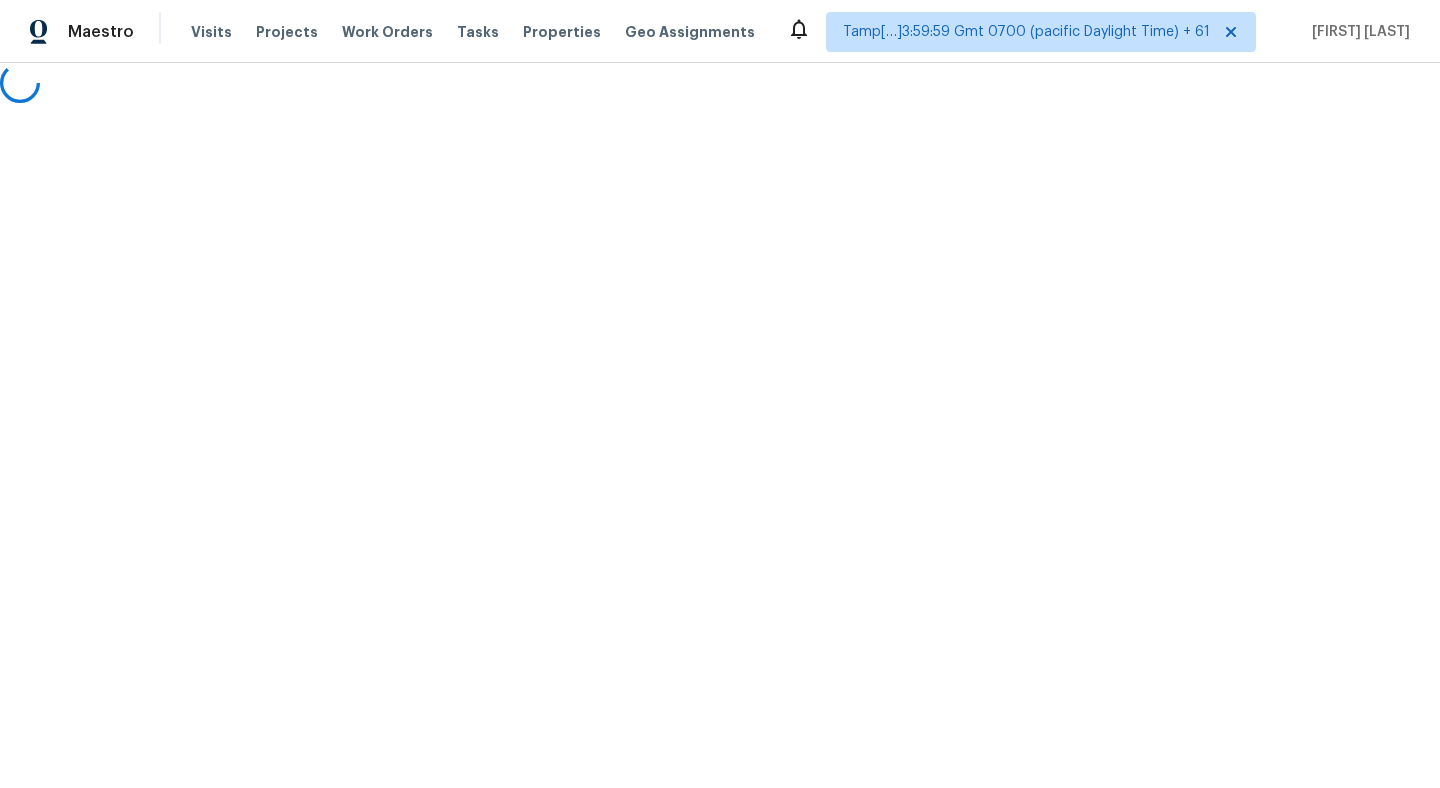 scroll, scrollTop: 0, scrollLeft: 0, axis: both 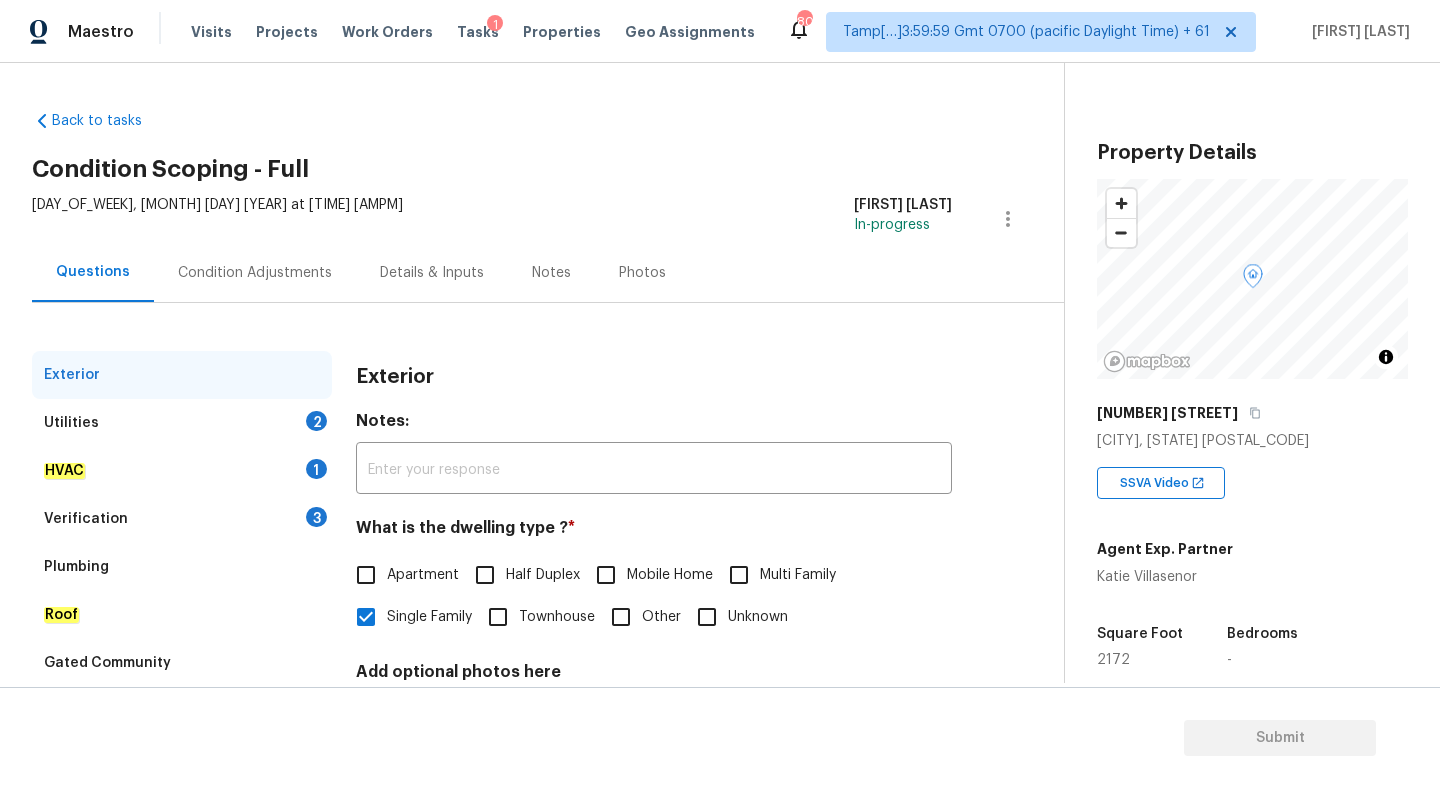 click on "Condition Adjustments" at bounding box center [255, 273] 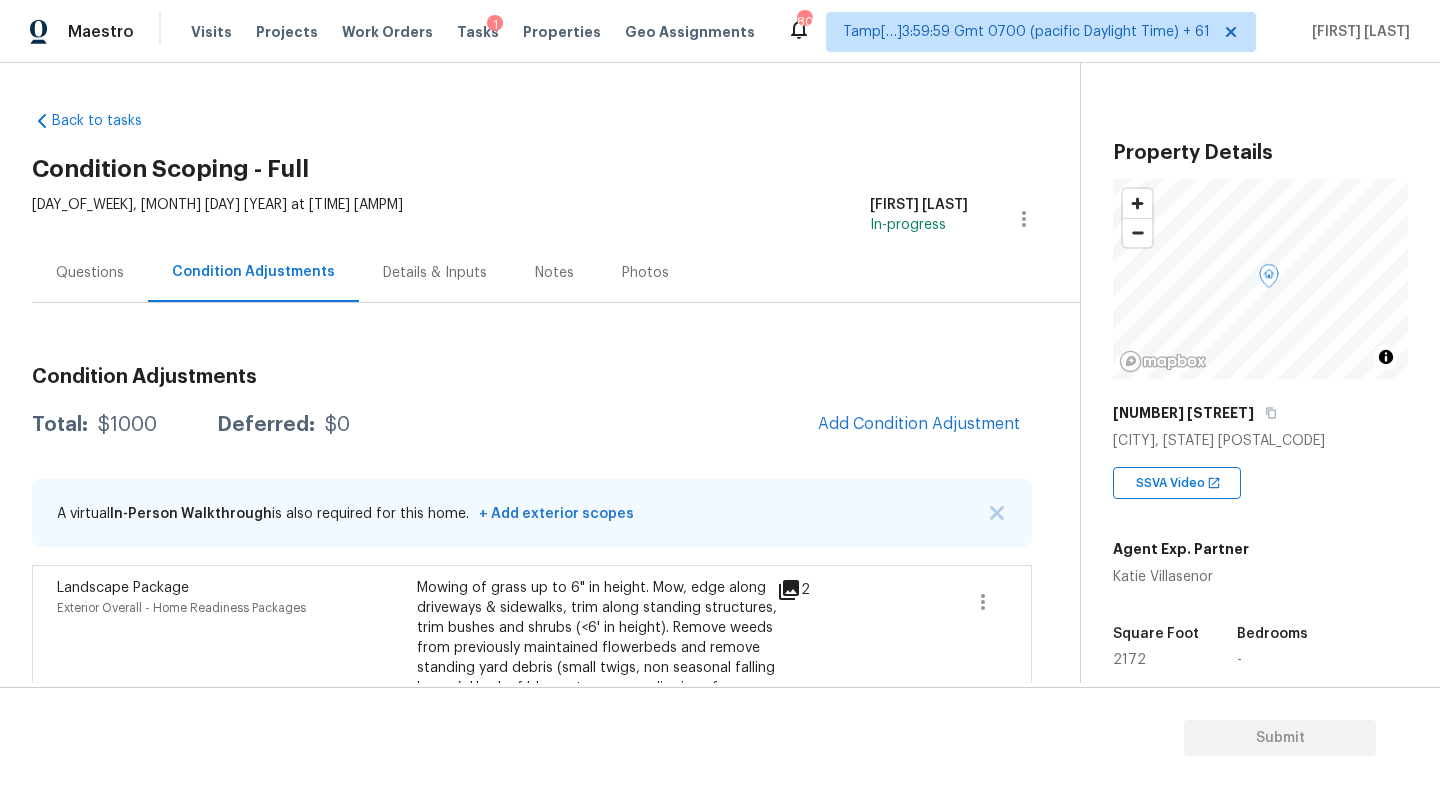 scroll, scrollTop: 74, scrollLeft: 0, axis: vertical 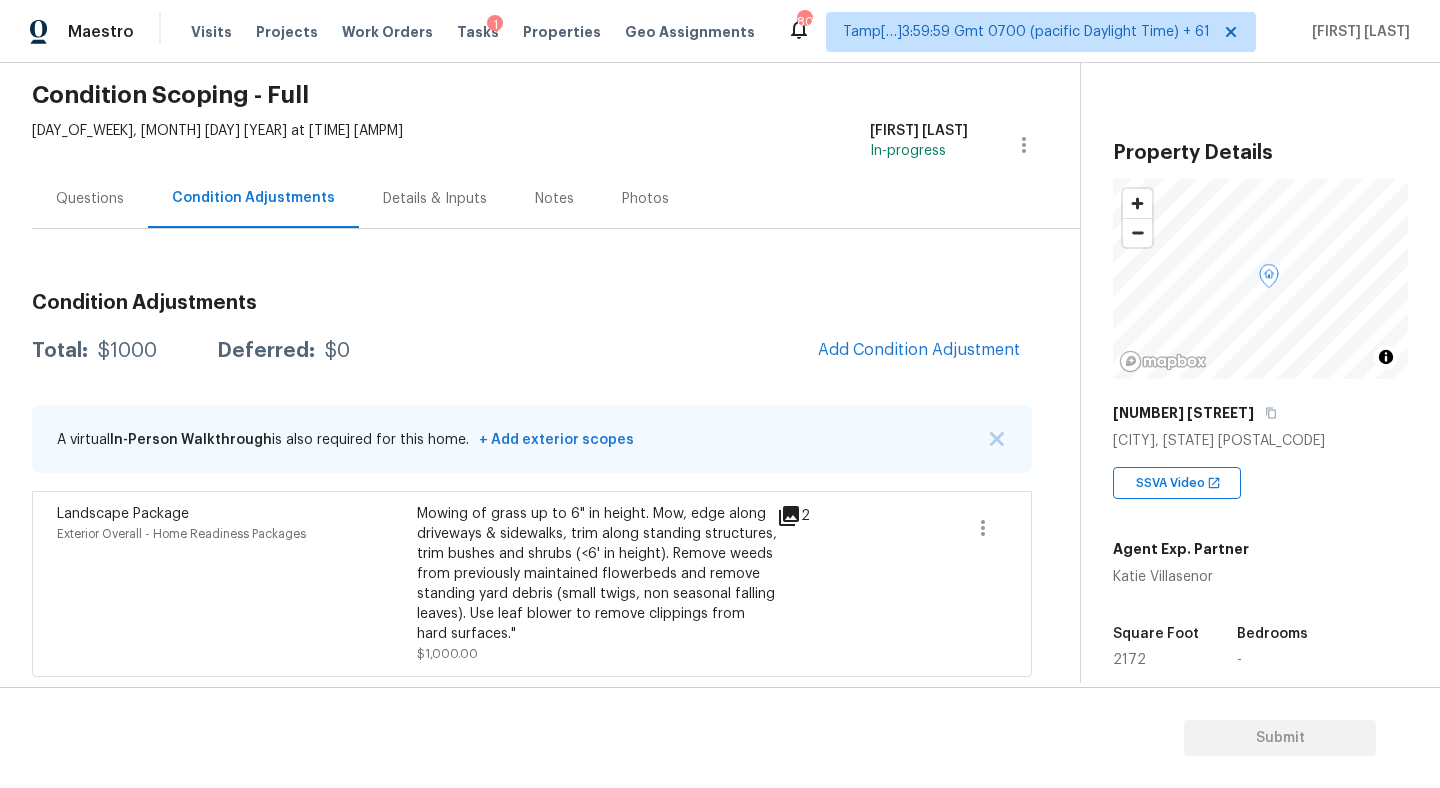 click on "Questions" at bounding box center (90, 199) 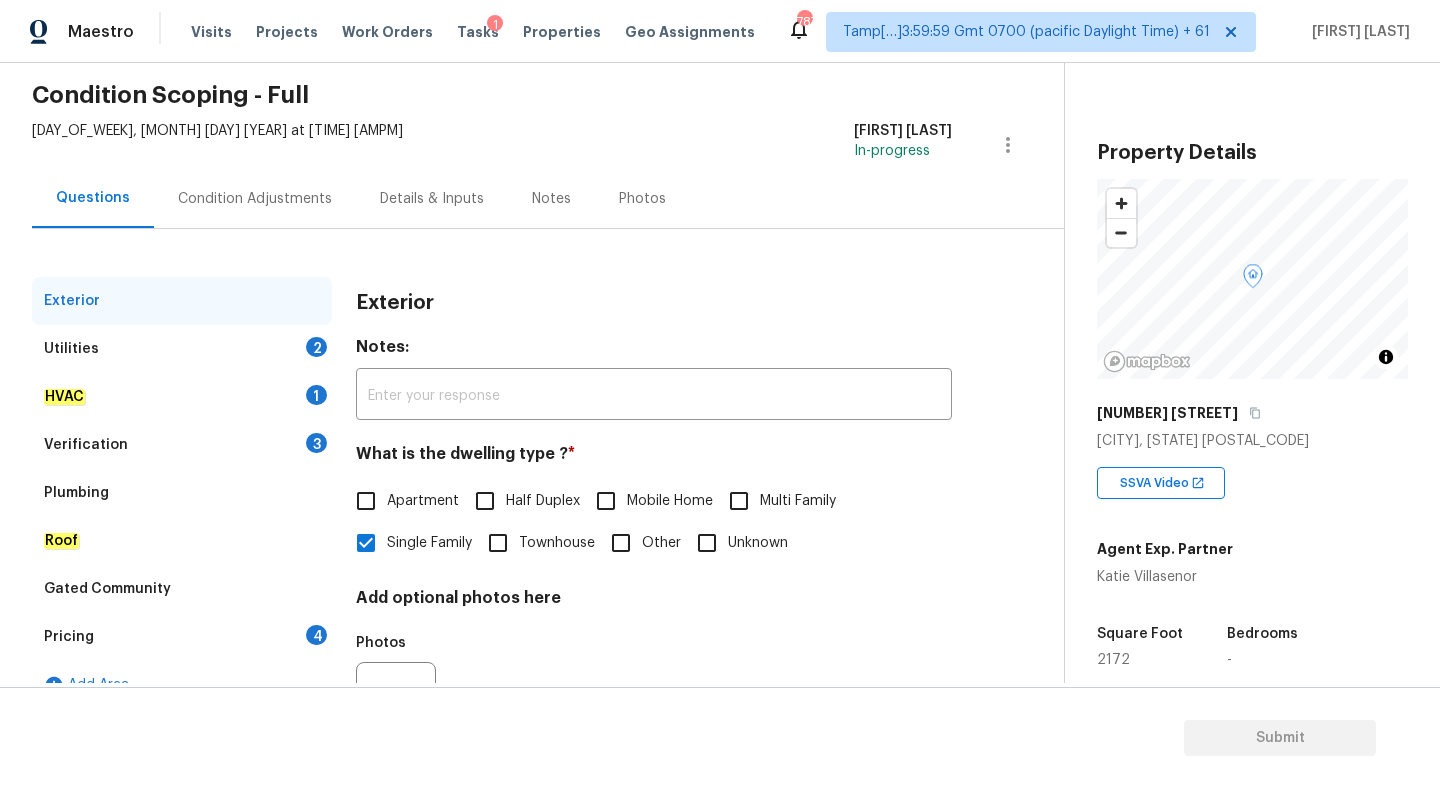 click on "Utilities 2" at bounding box center (182, 349) 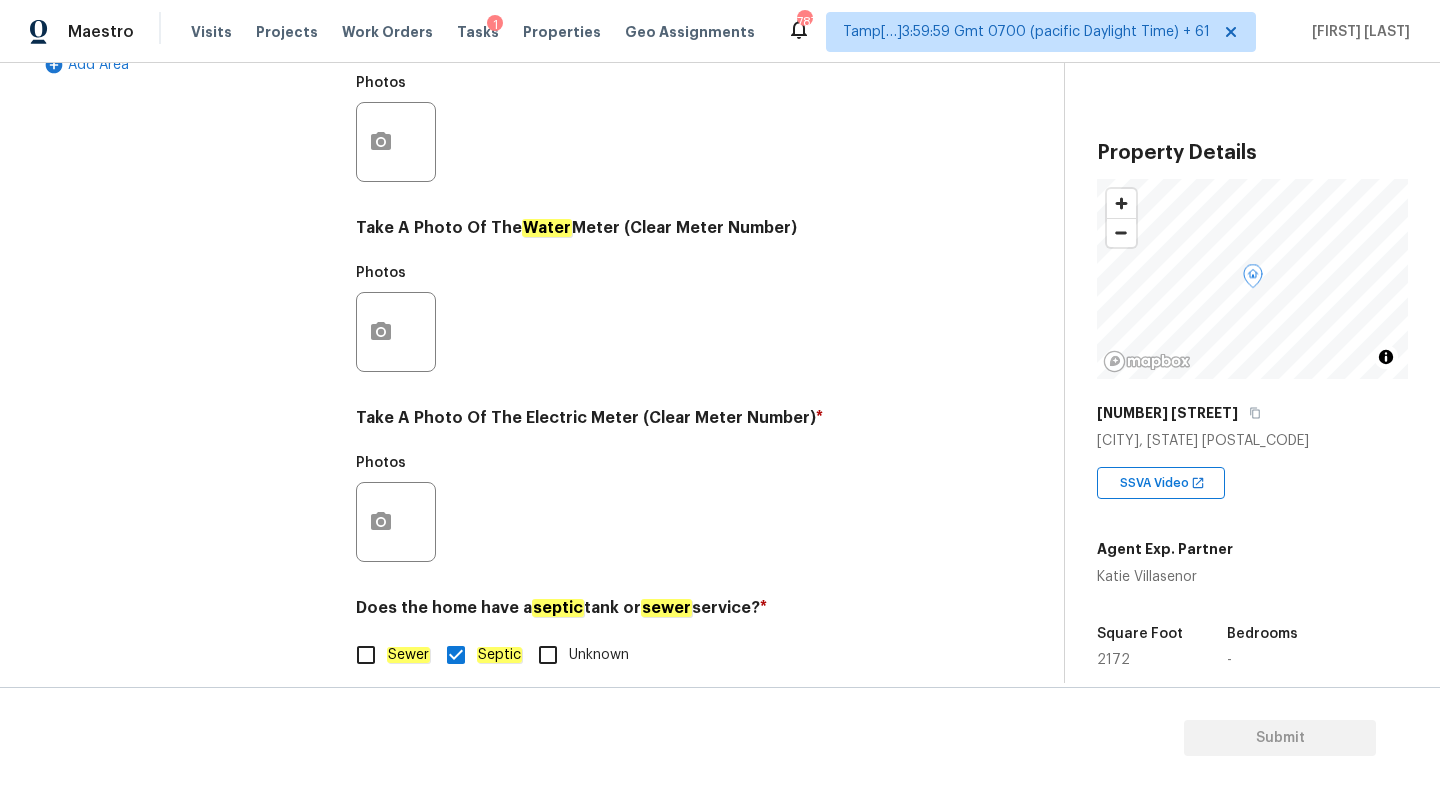 scroll, scrollTop: 717, scrollLeft: 0, axis: vertical 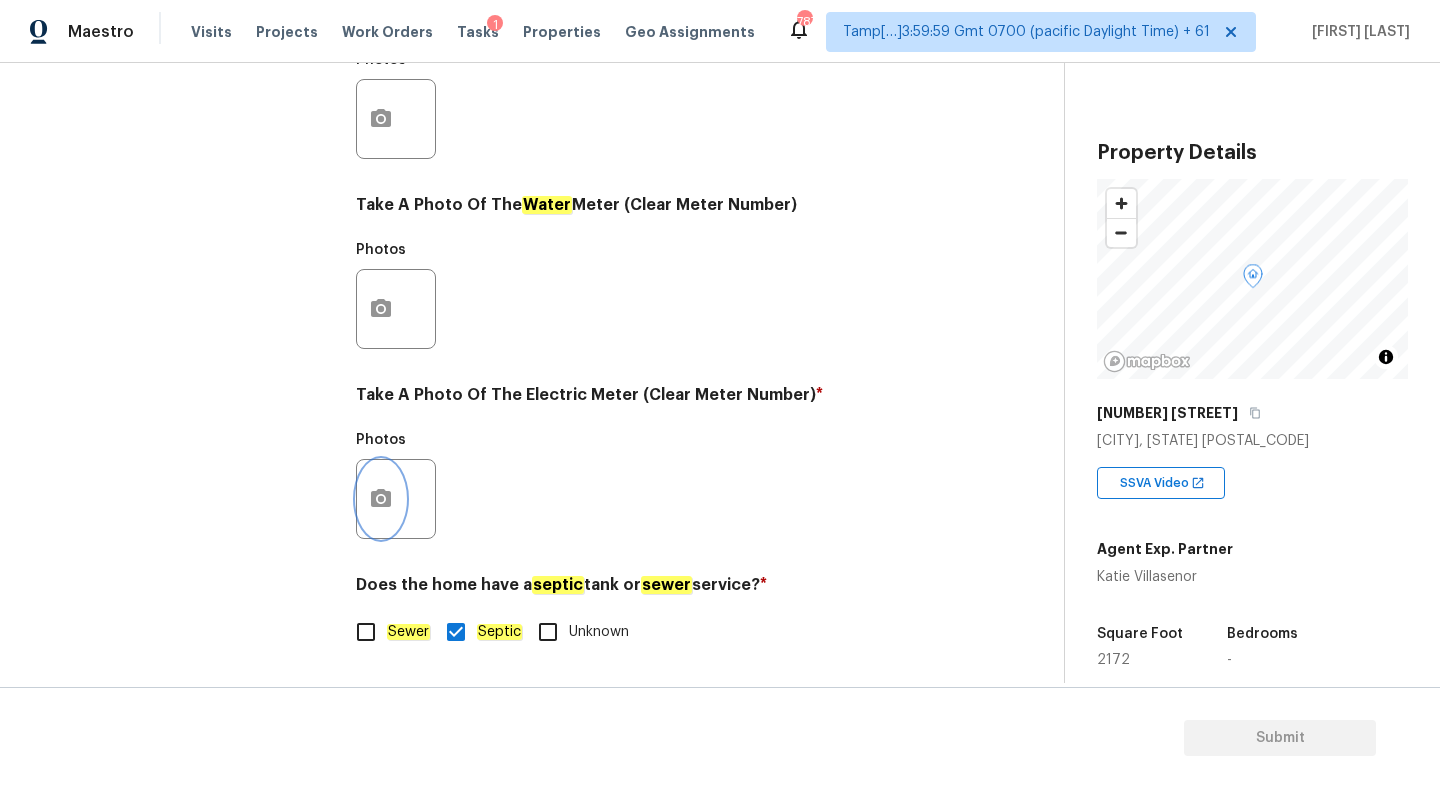 click at bounding box center (381, 499) 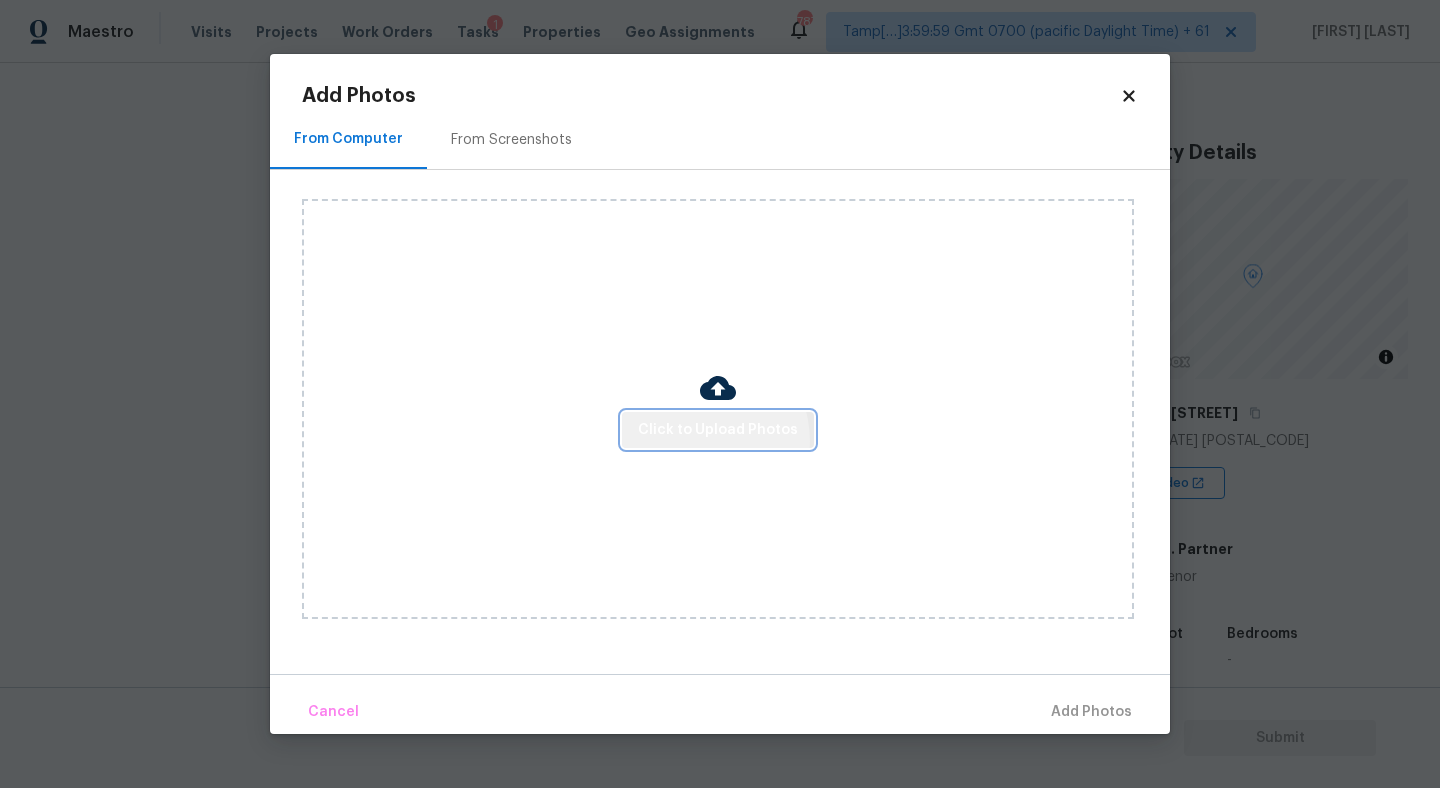 click on "Click to Upload Photos" at bounding box center (718, 430) 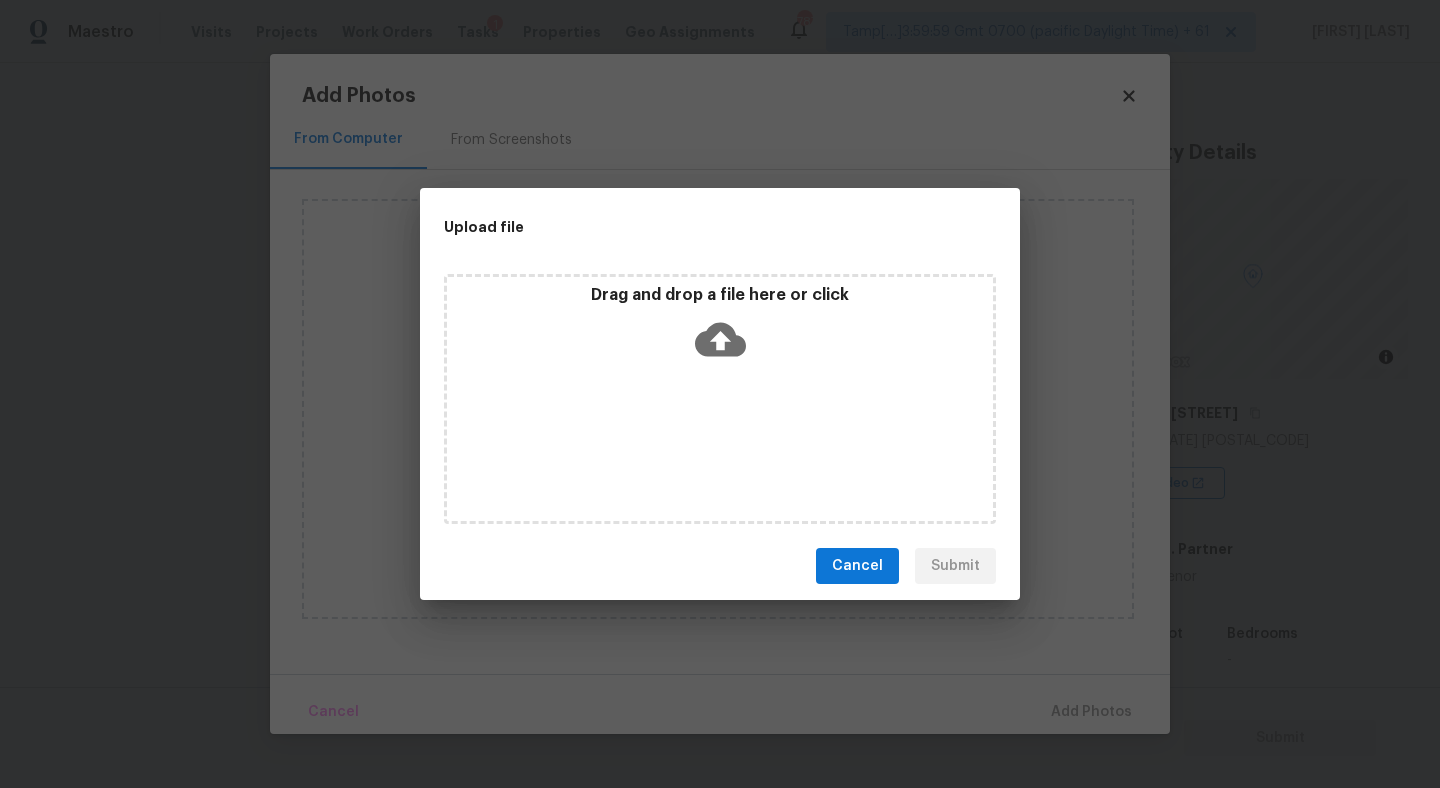 click 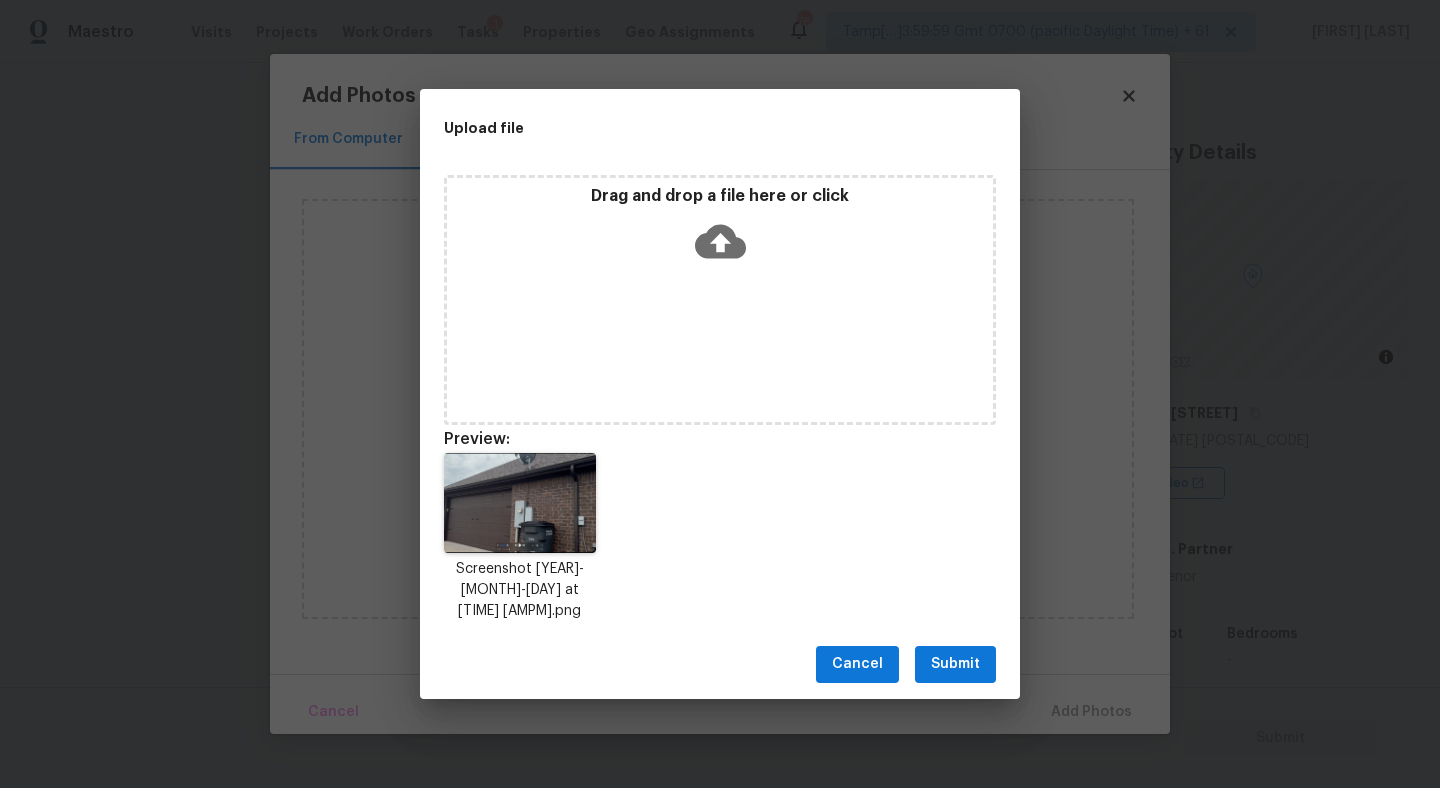 click on "Submit" at bounding box center [955, 664] 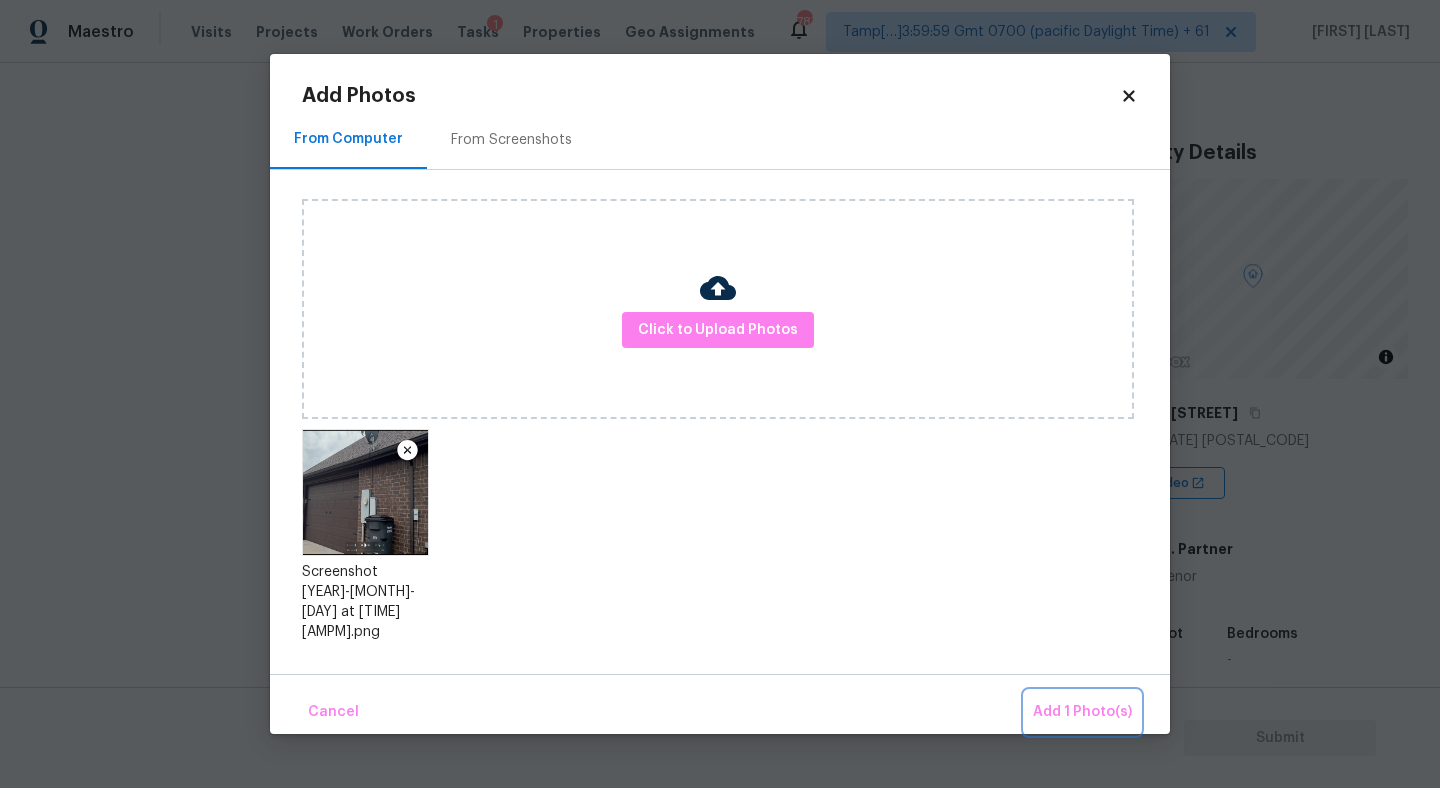click on "Add 1 Photo(s)" at bounding box center (1082, 712) 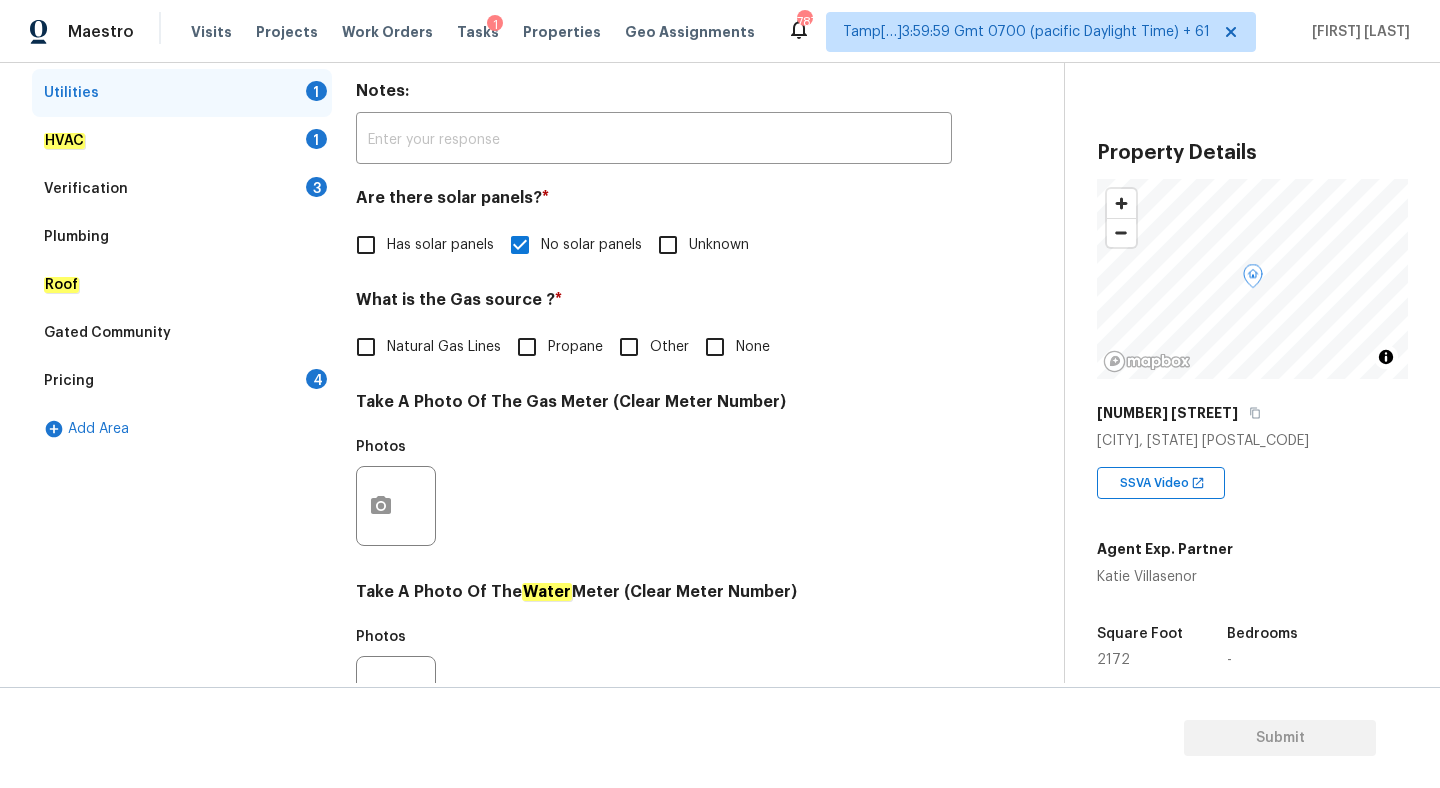 scroll, scrollTop: 309, scrollLeft: 0, axis: vertical 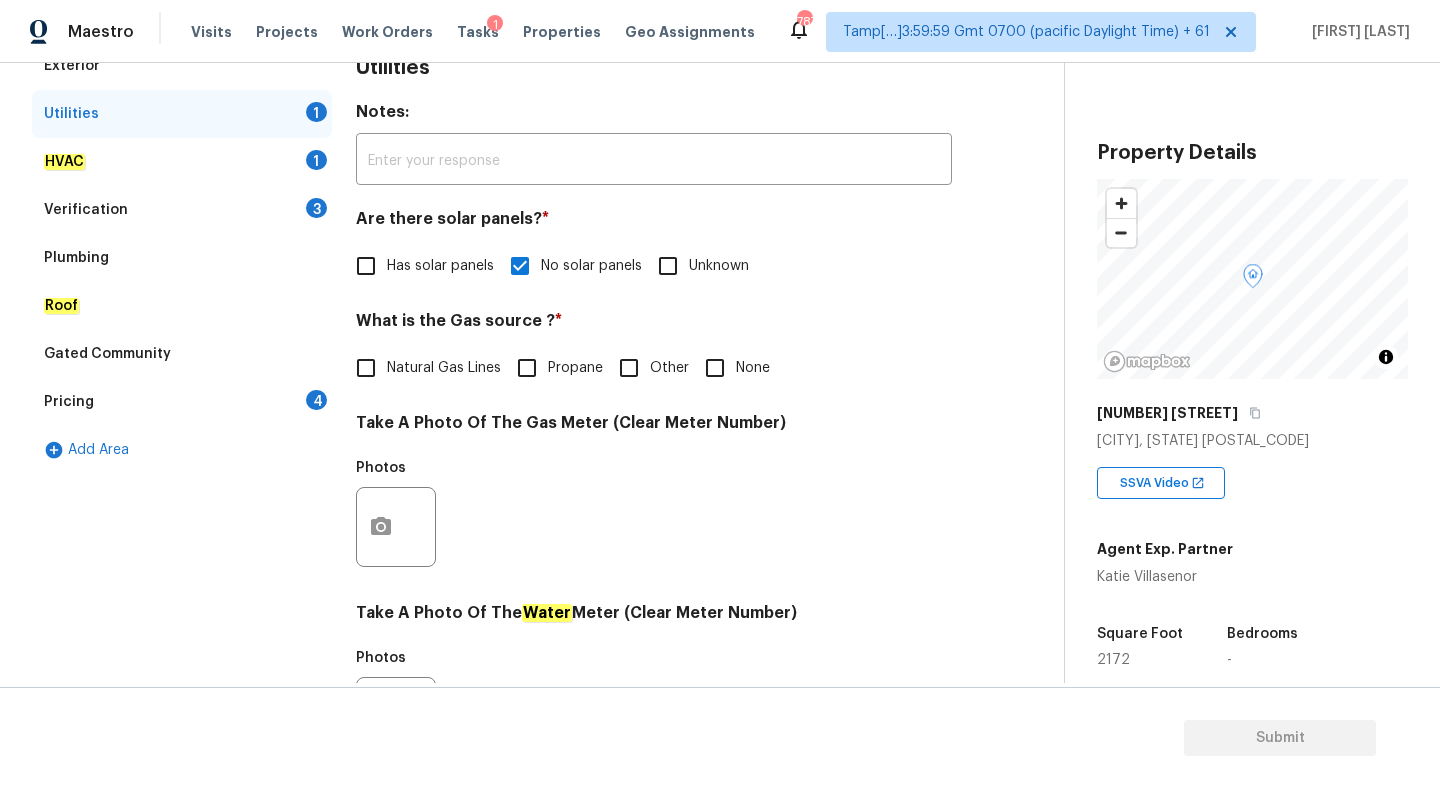 click on "Natural Gas Lines" at bounding box center (444, 368) 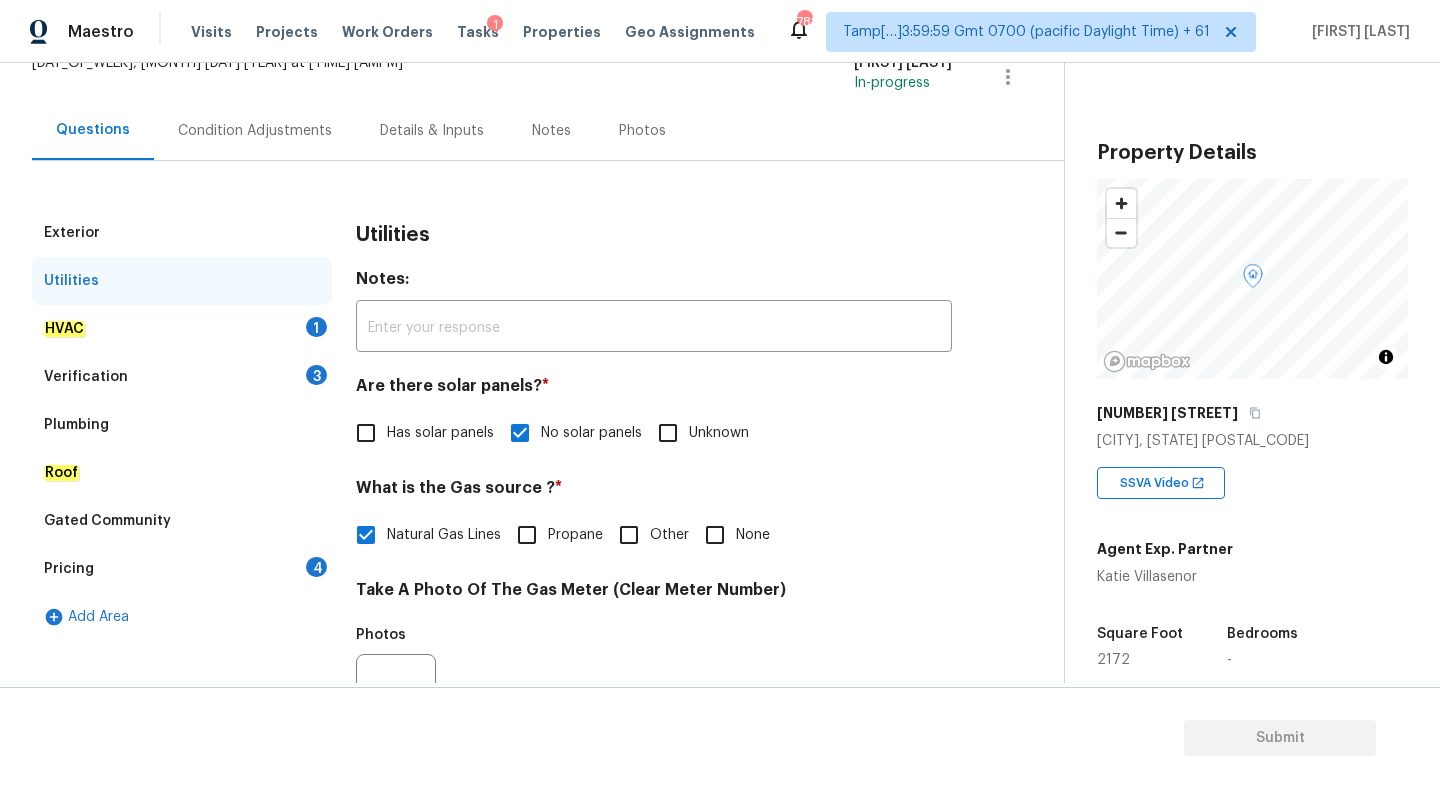 scroll, scrollTop: 114, scrollLeft: 0, axis: vertical 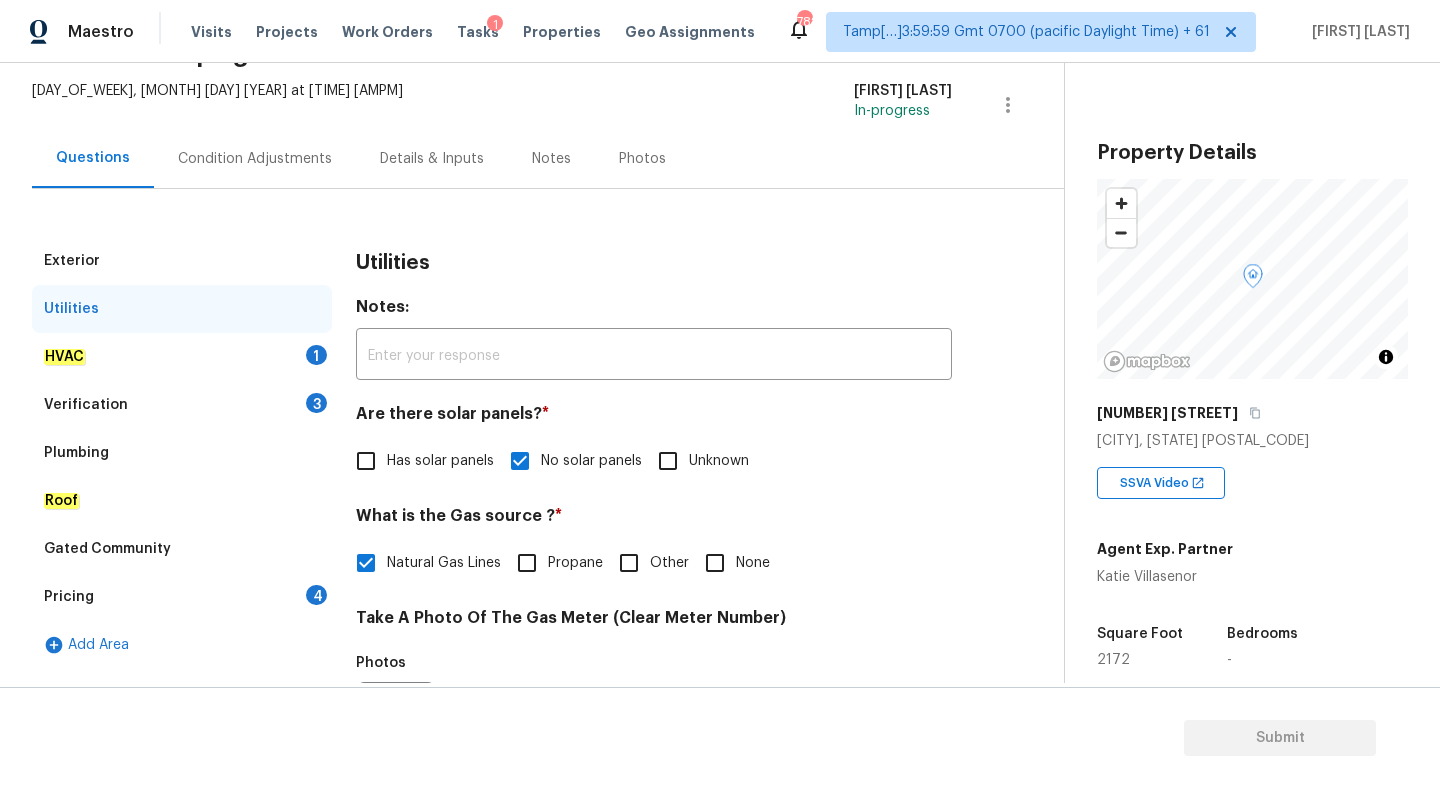 click on "HVAC 1" at bounding box center (182, 357) 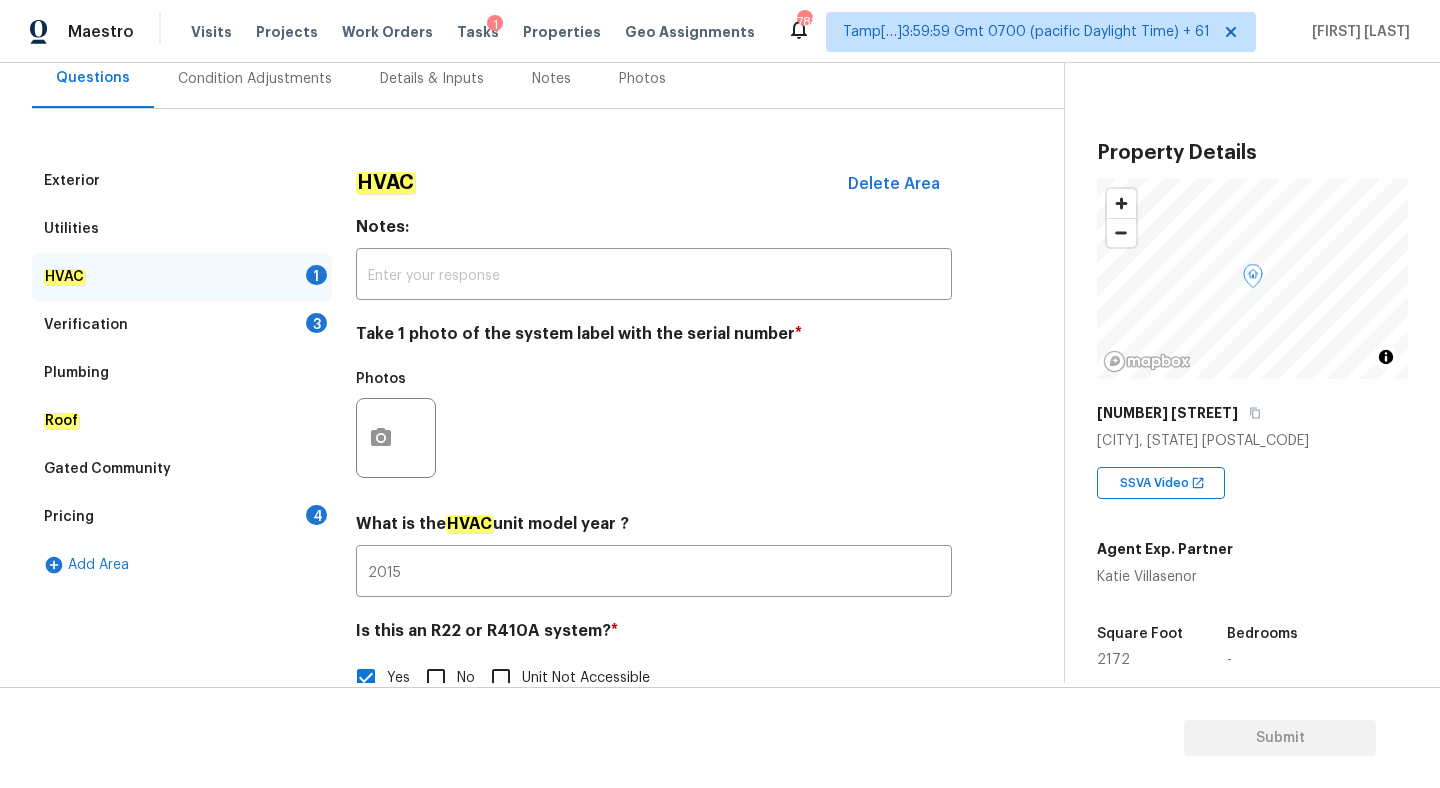 scroll, scrollTop: 241, scrollLeft: 0, axis: vertical 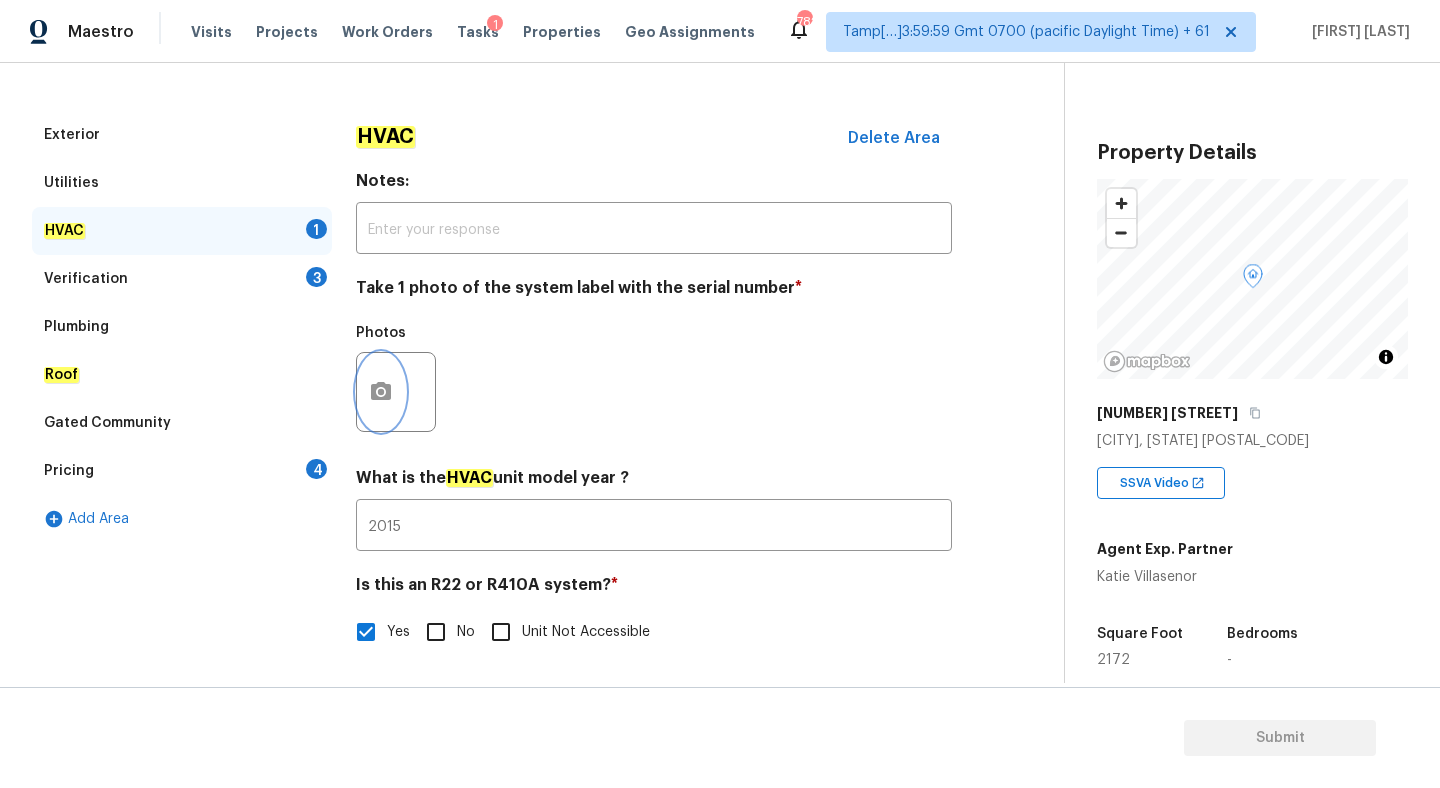 click 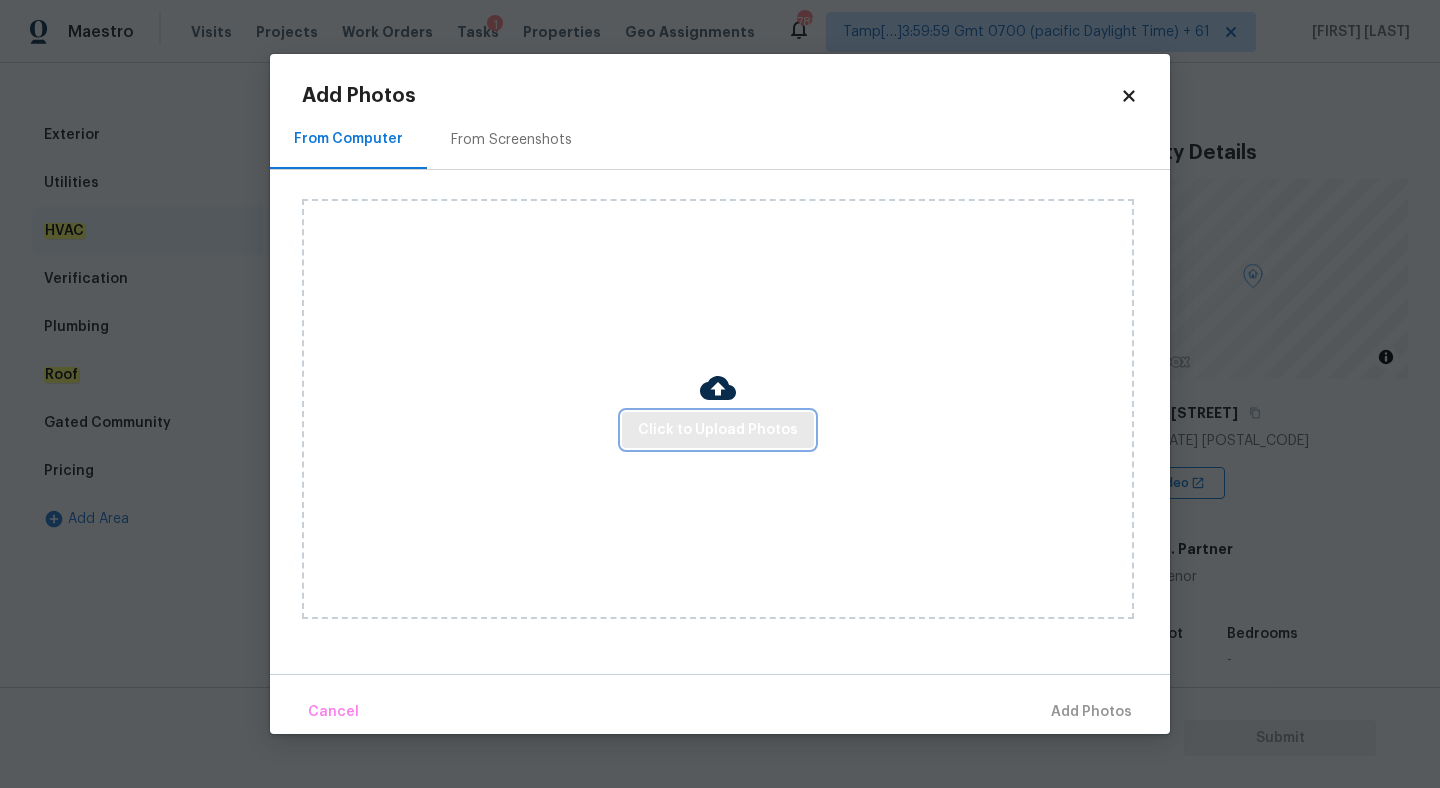 click on "Click to Upload Photos" at bounding box center [718, 430] 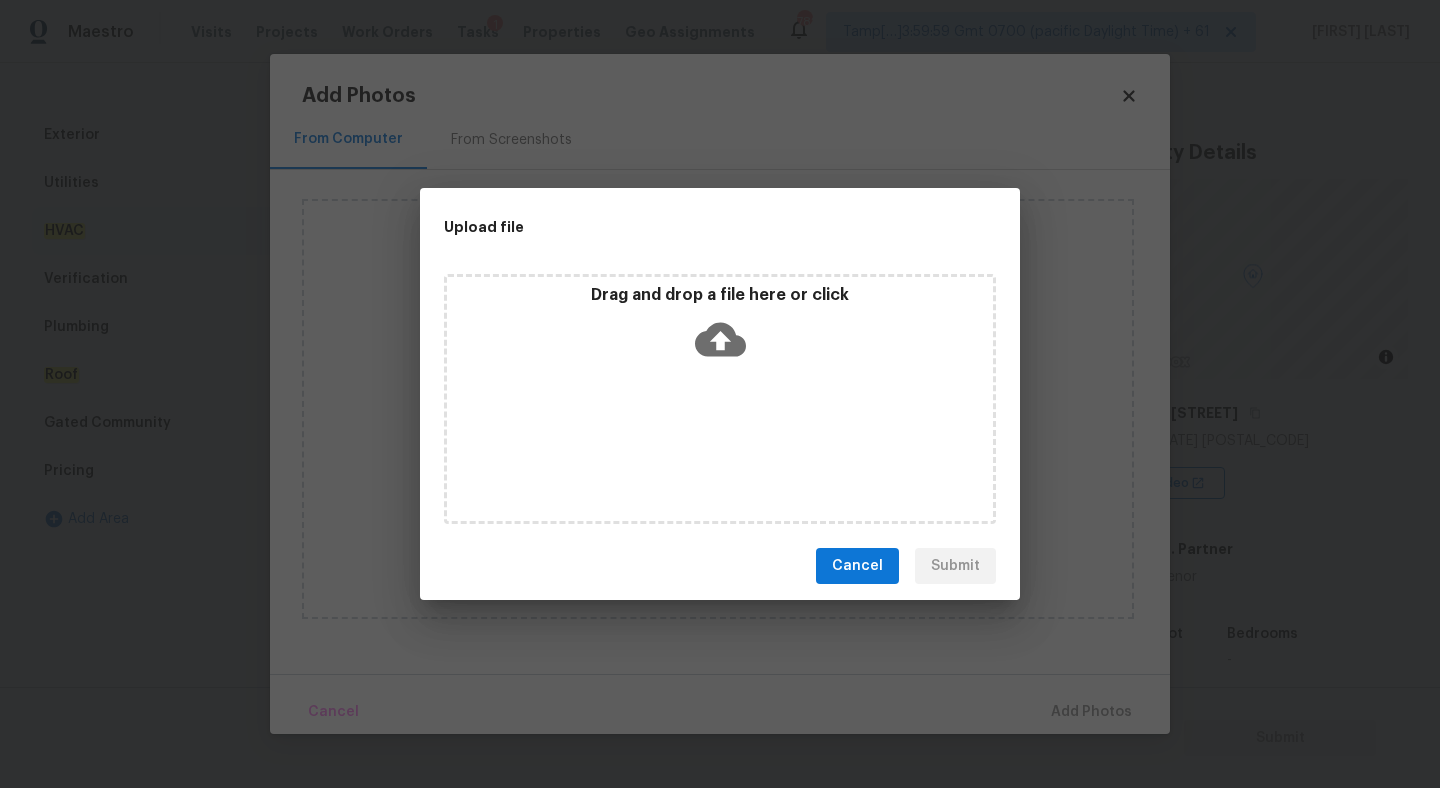 click 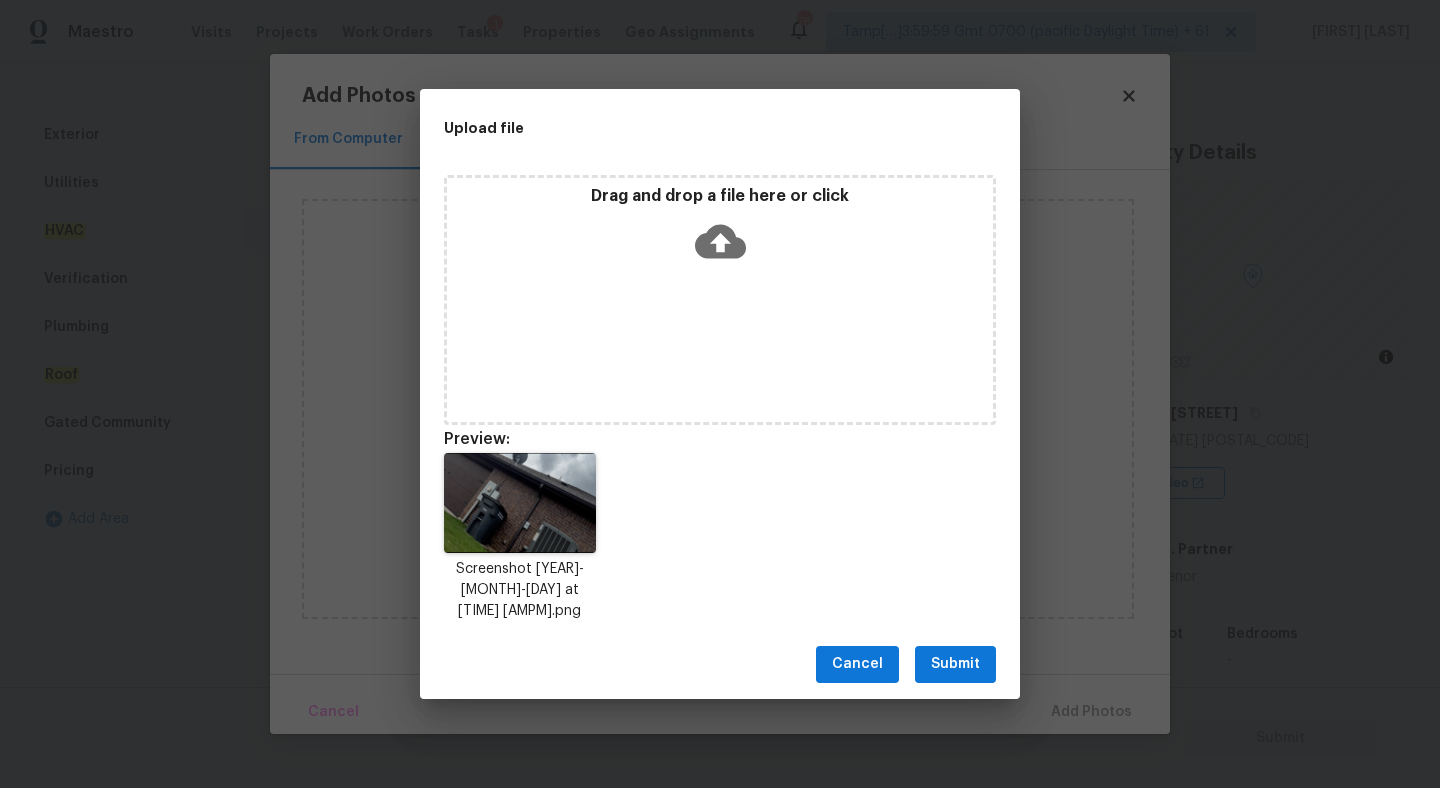 click on "Submit" at bounding box center [955, 664] 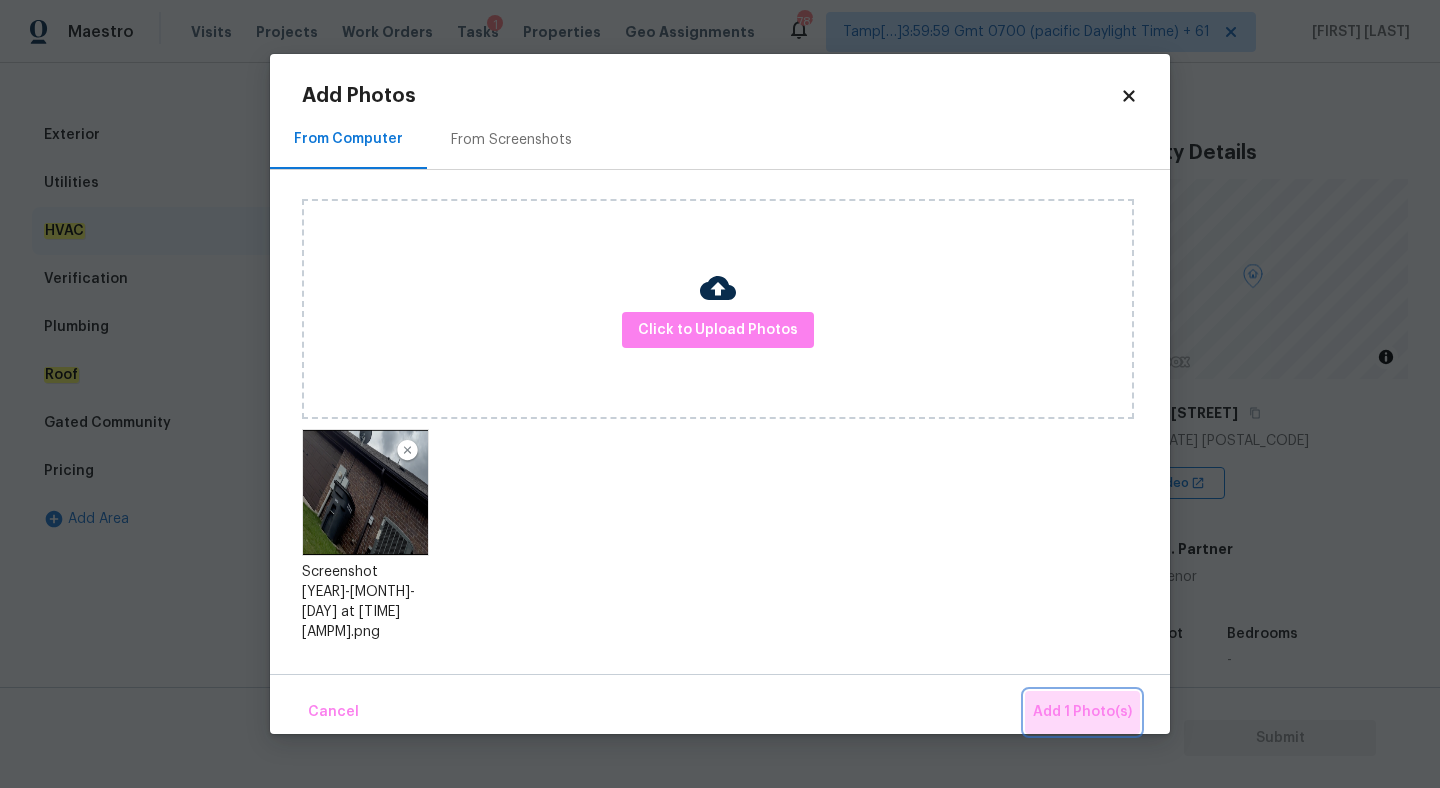 click on "Add 1 Photo(s)" at bounding box center (1082, 712) 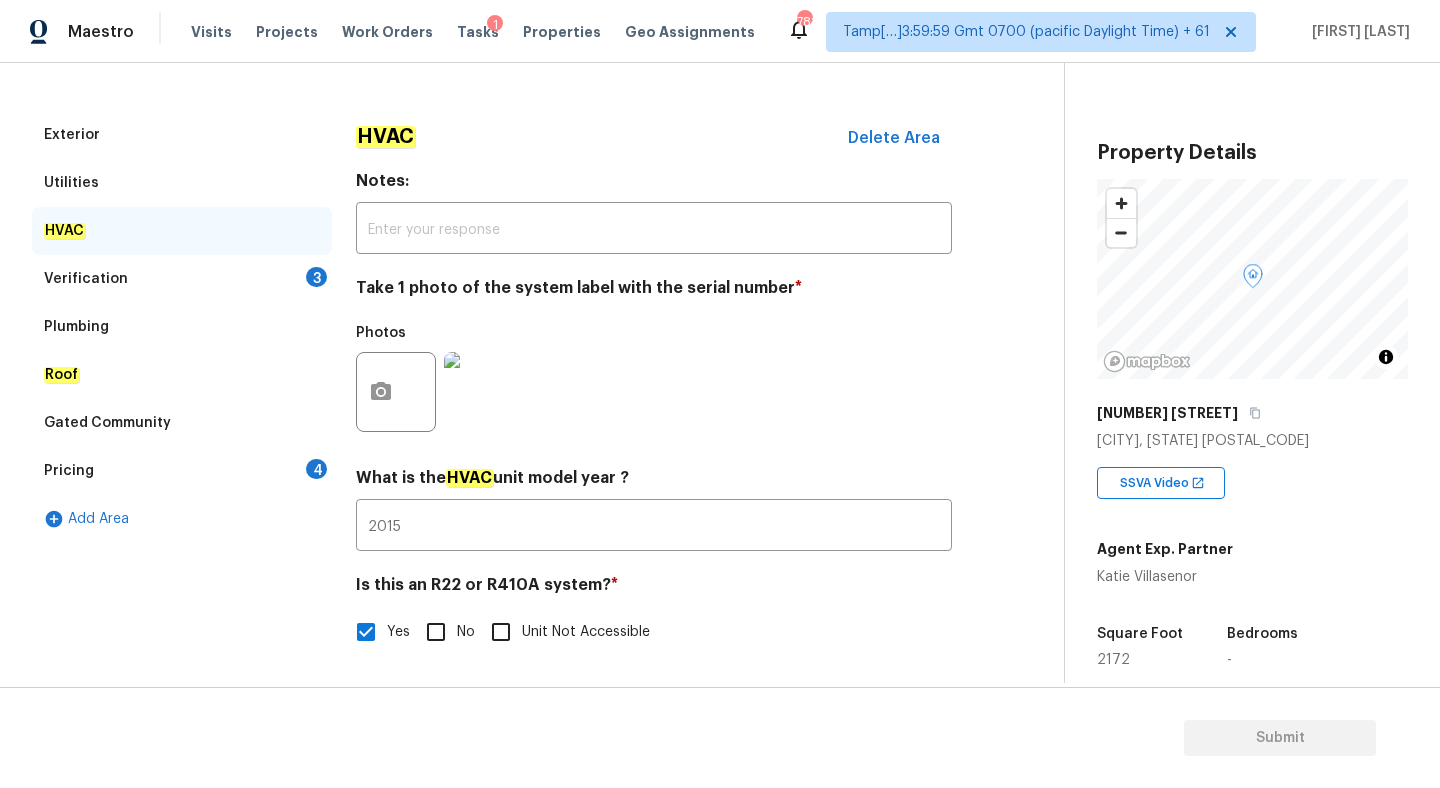 click on "Verification 3" at bounding box center [182, 279] 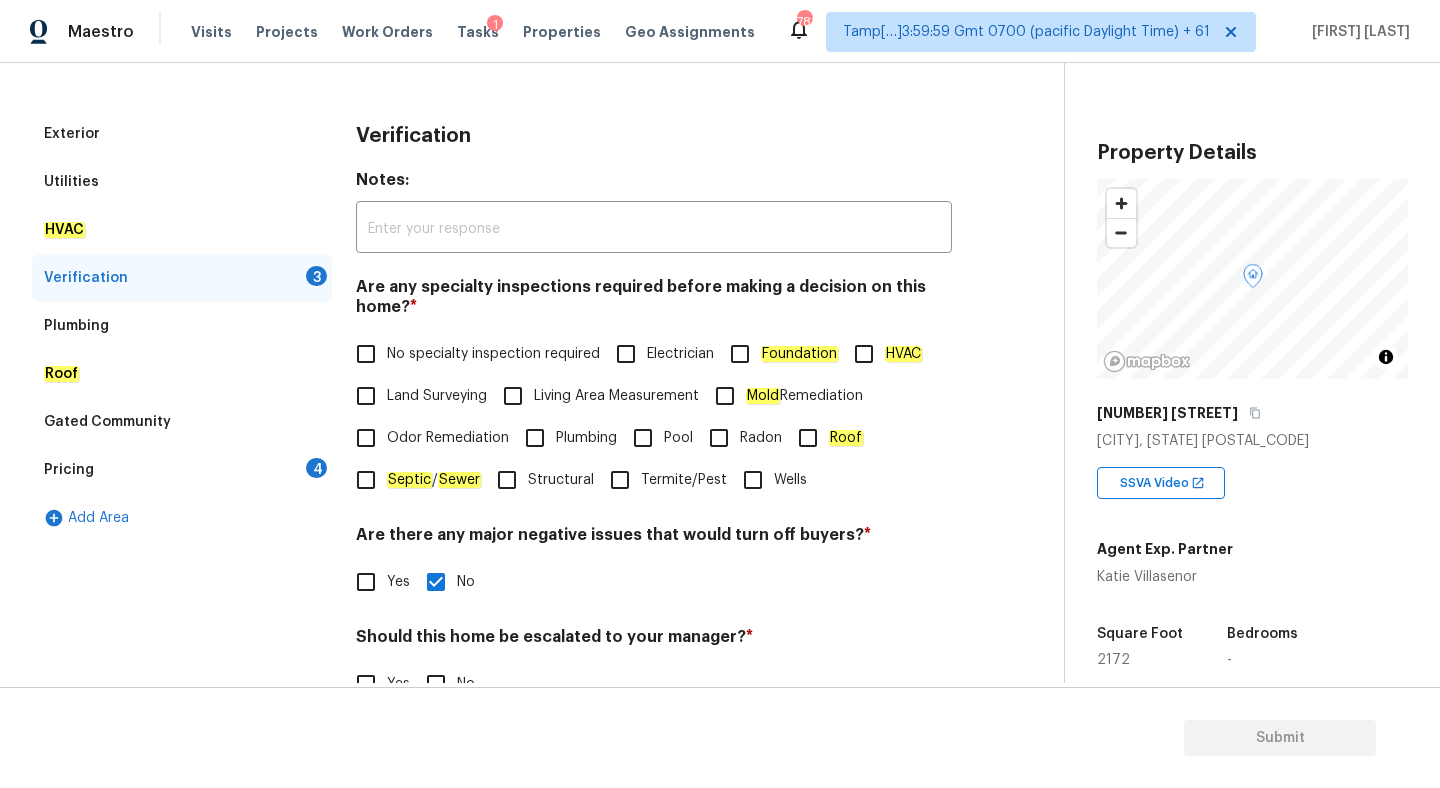click on "Foundation" at bounding box center [740, 354] 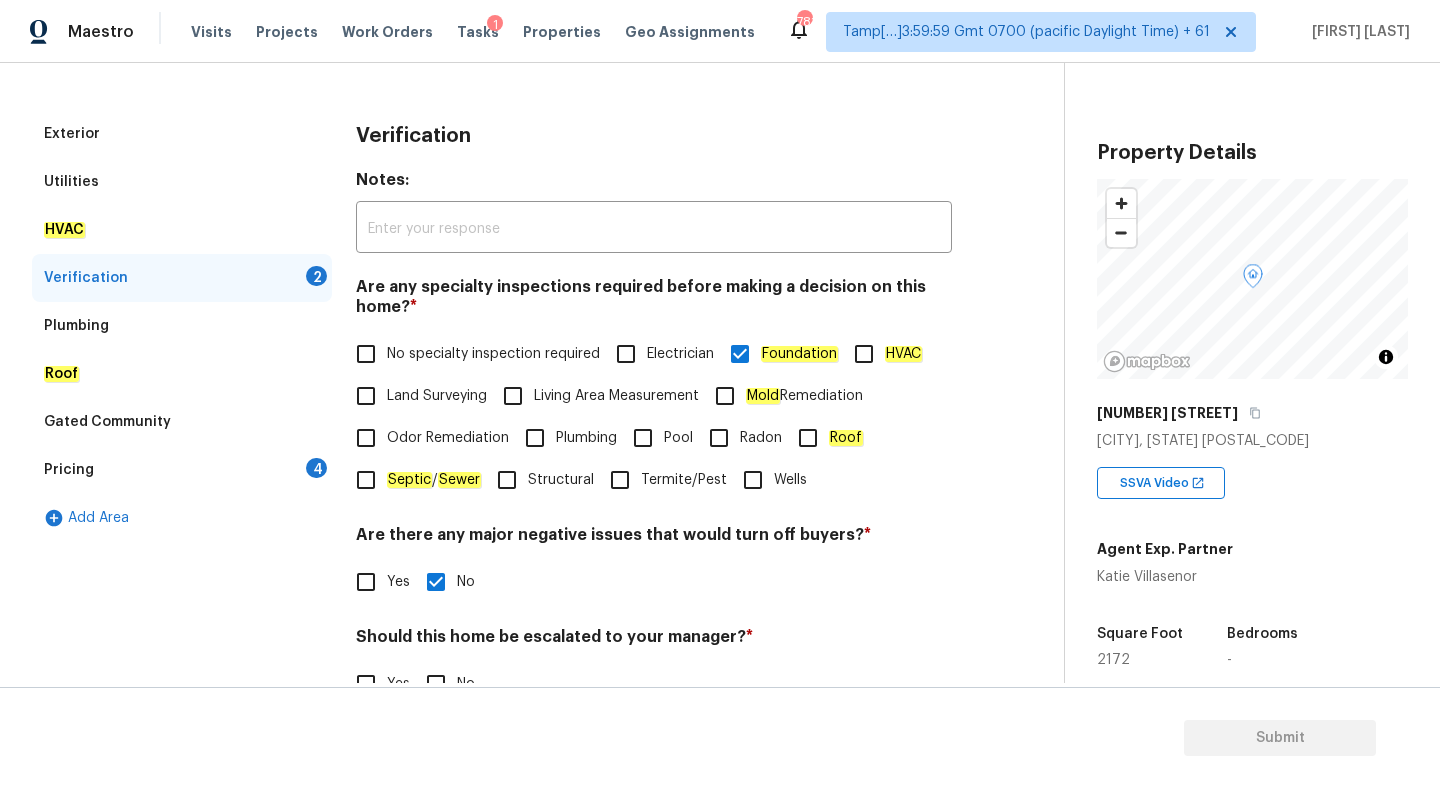 click on "HVAC" at bounding box center (864, 354) 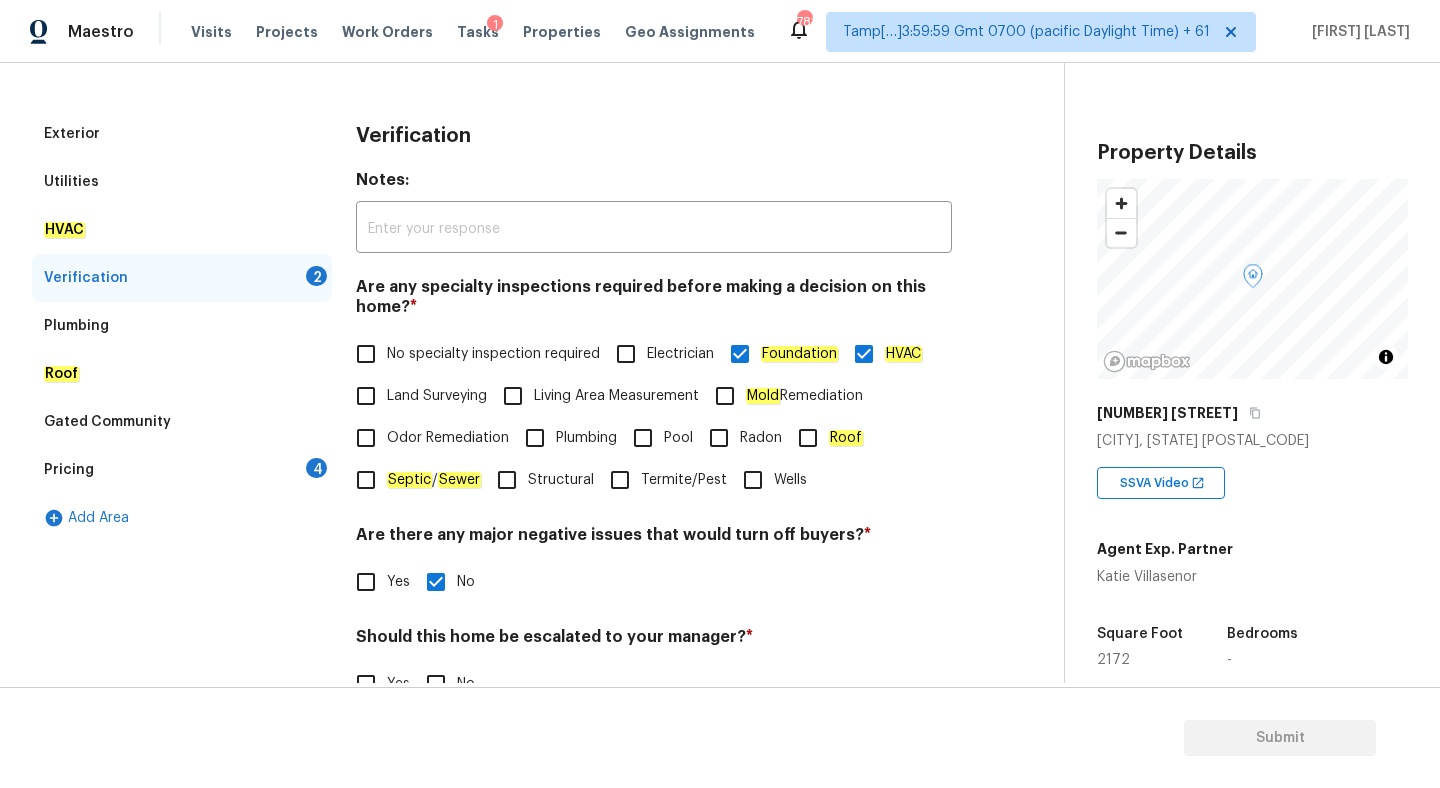 click on "Odor Remediation" at bounding box center [366, 438] 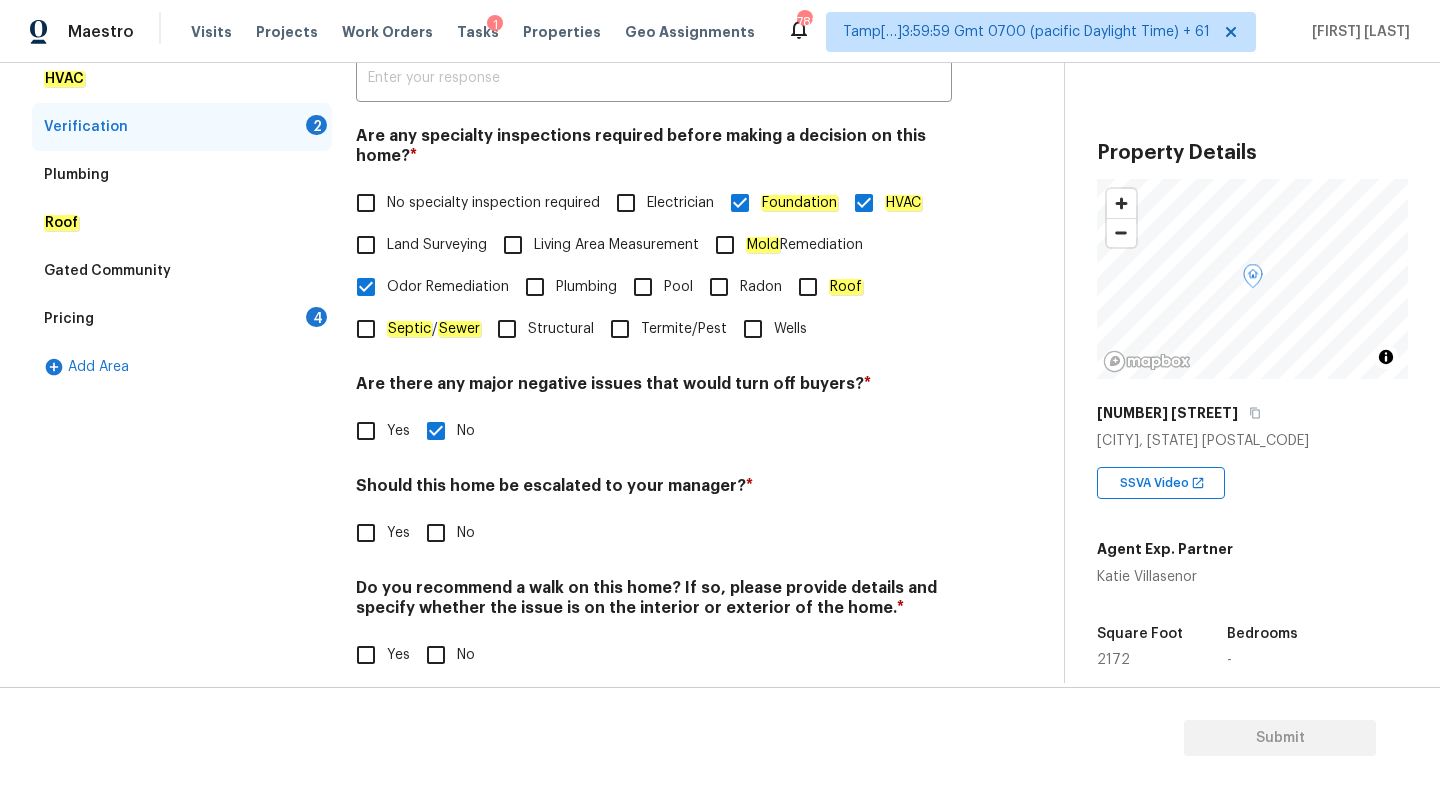 scroll, scrollTop: 415, scrollLeft: 0, axis: vertical 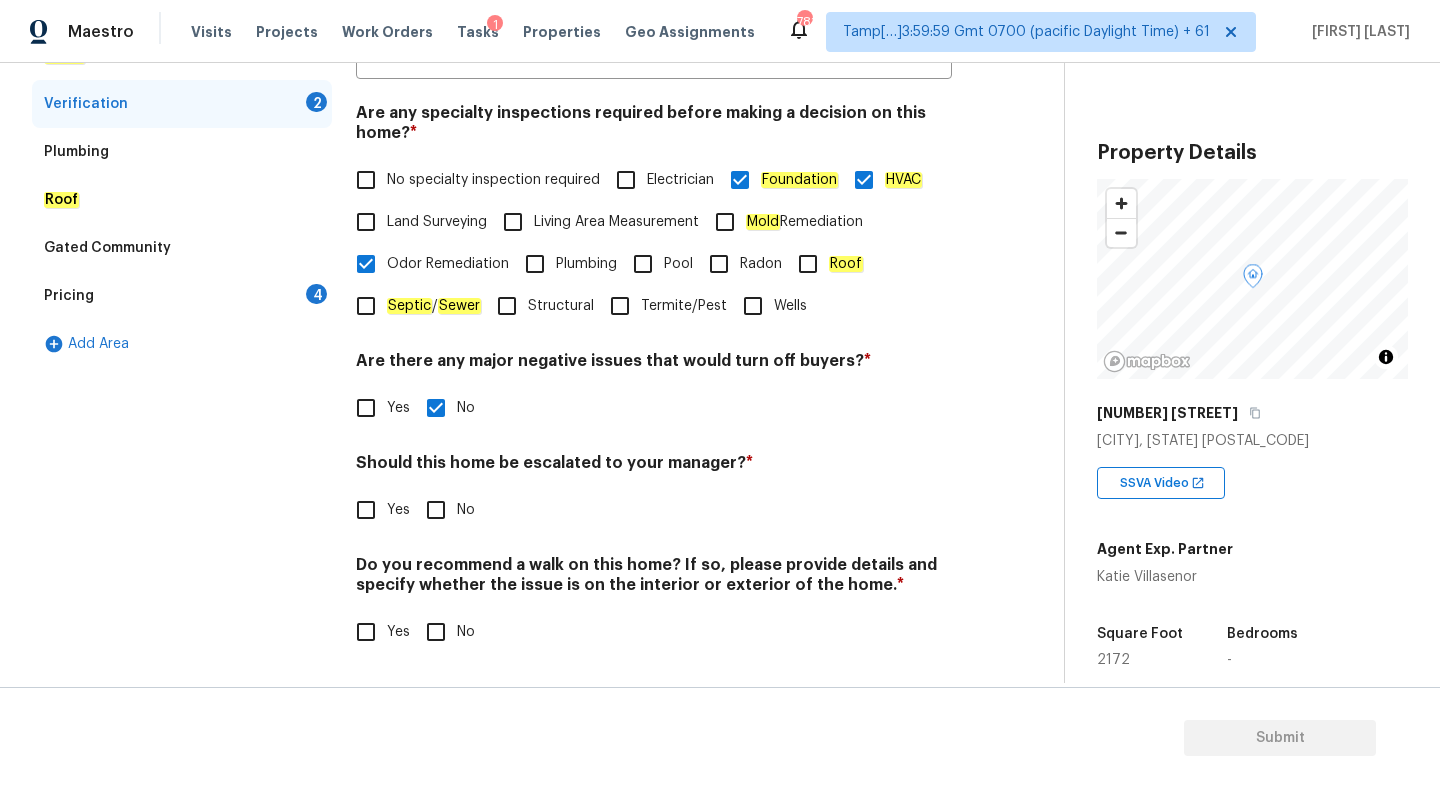 click on "Yes" at bounding box center [366, 510] 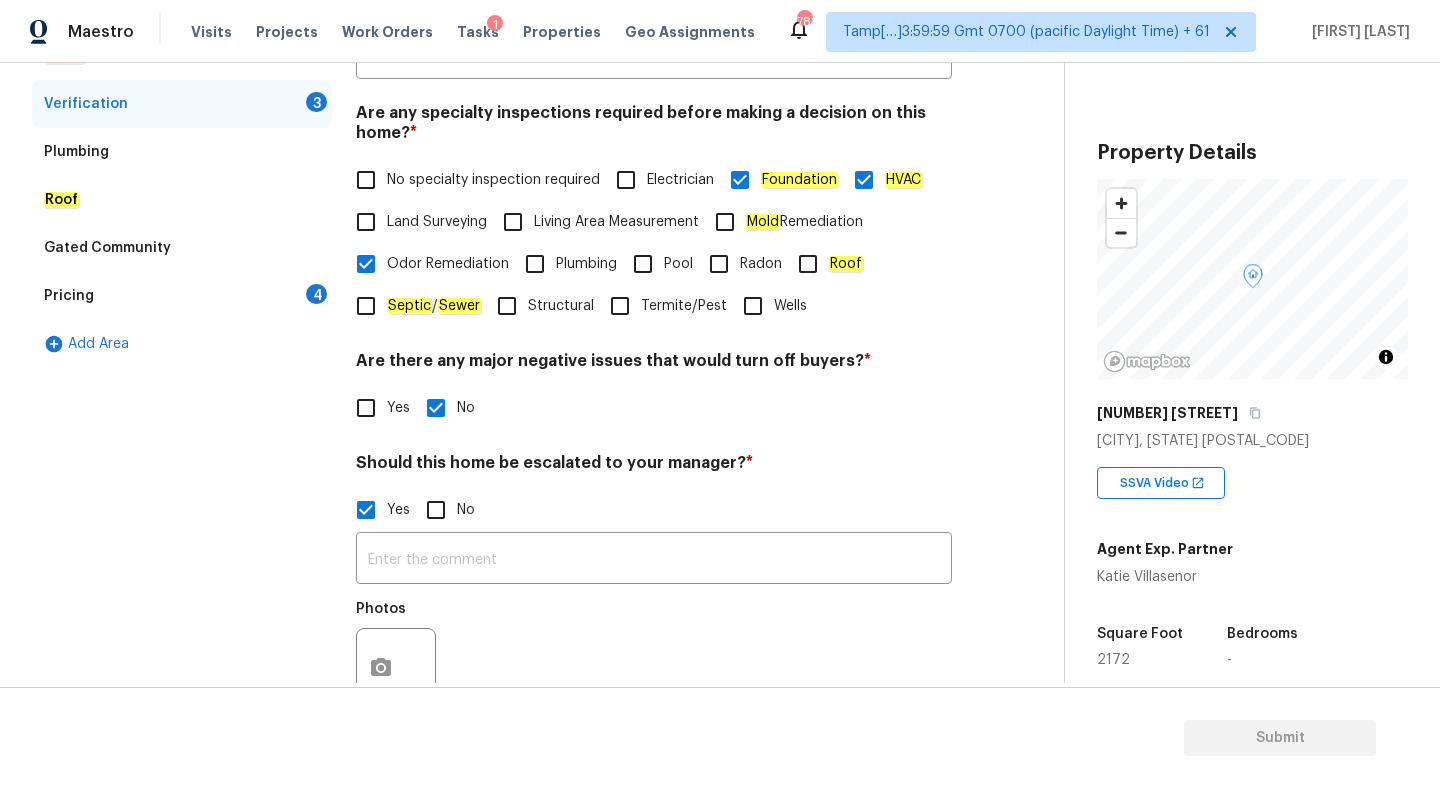 click on "No" at bounding box center [436, 510] 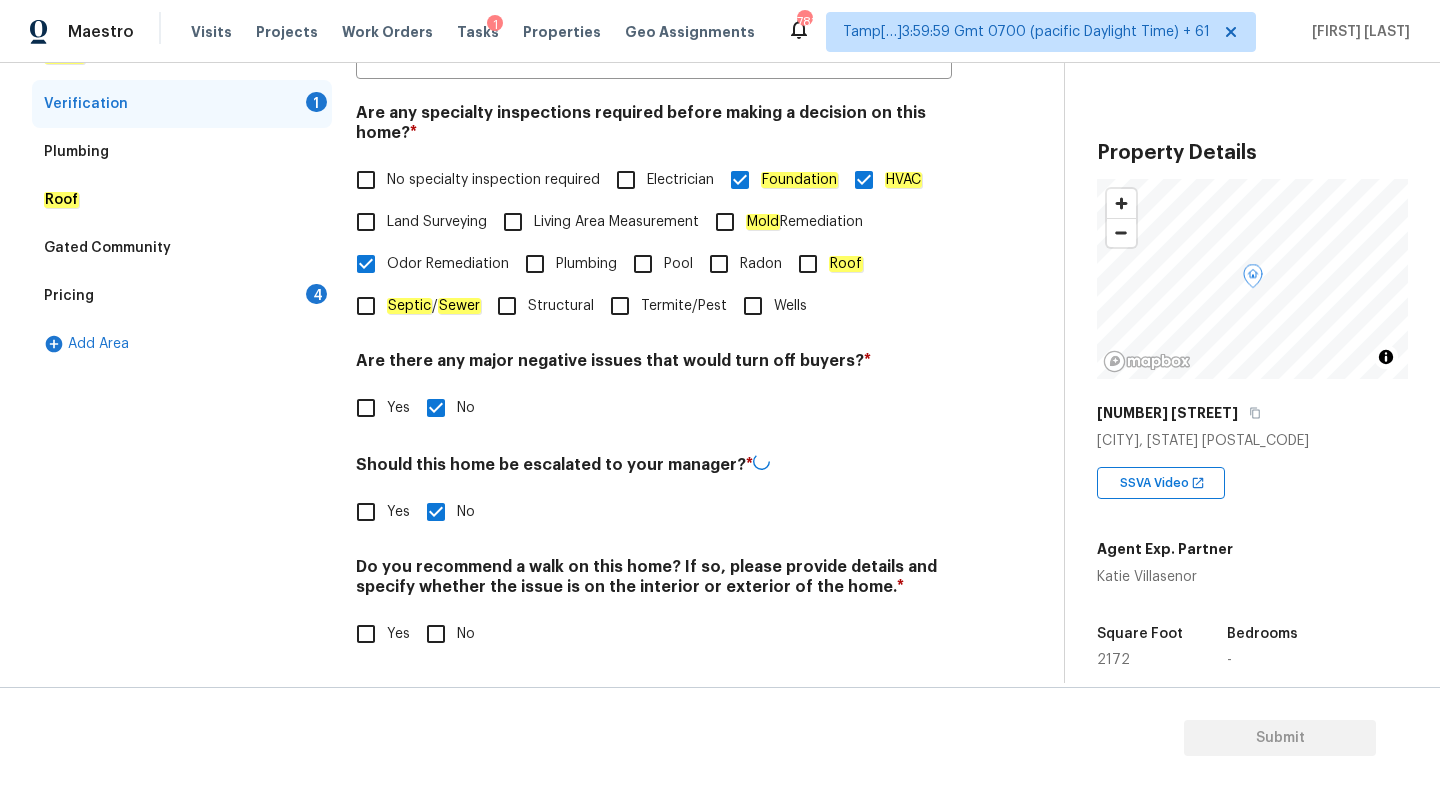 click on "No" at bounding box center (436, 512) 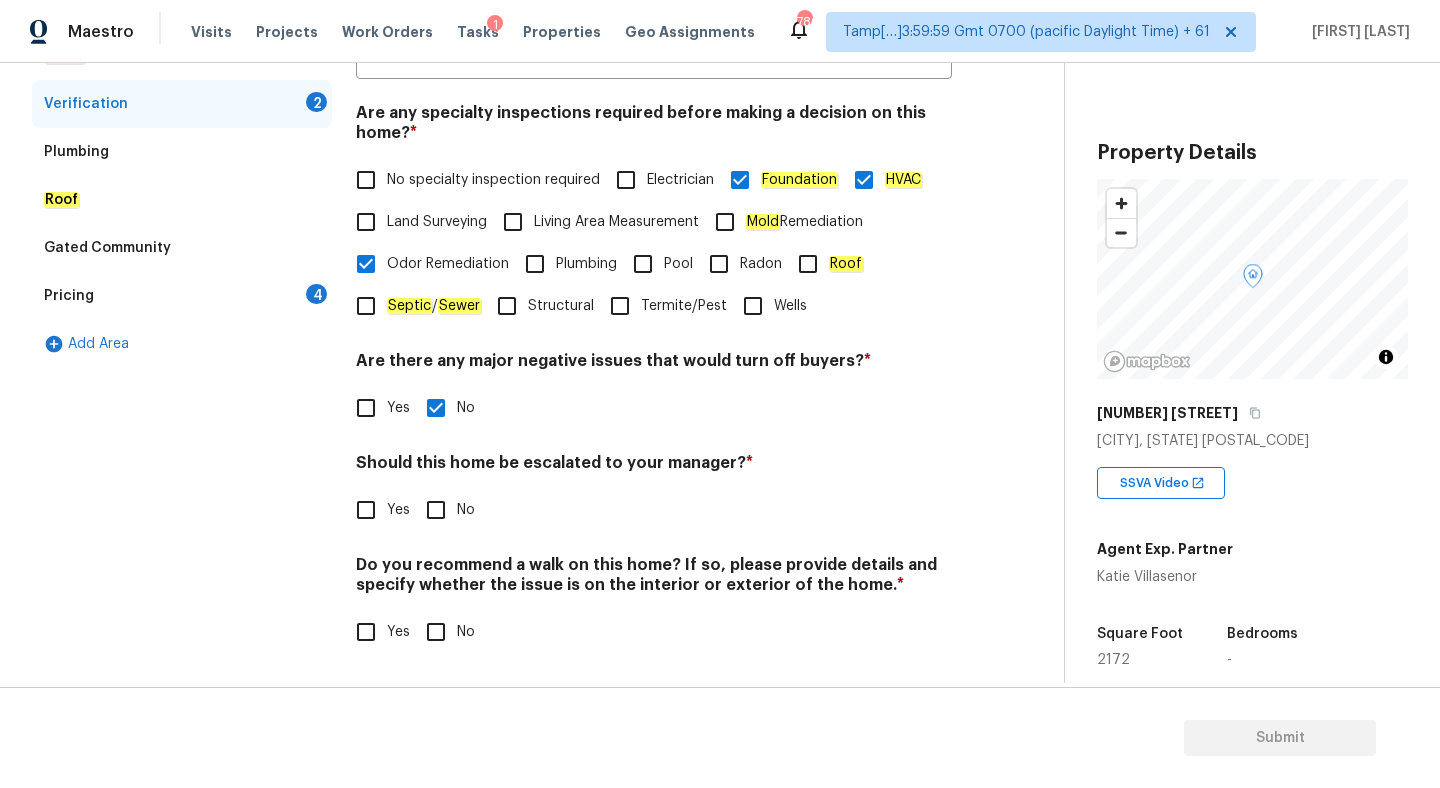 click on "Pricing 4" at bounding box center (182, 296) 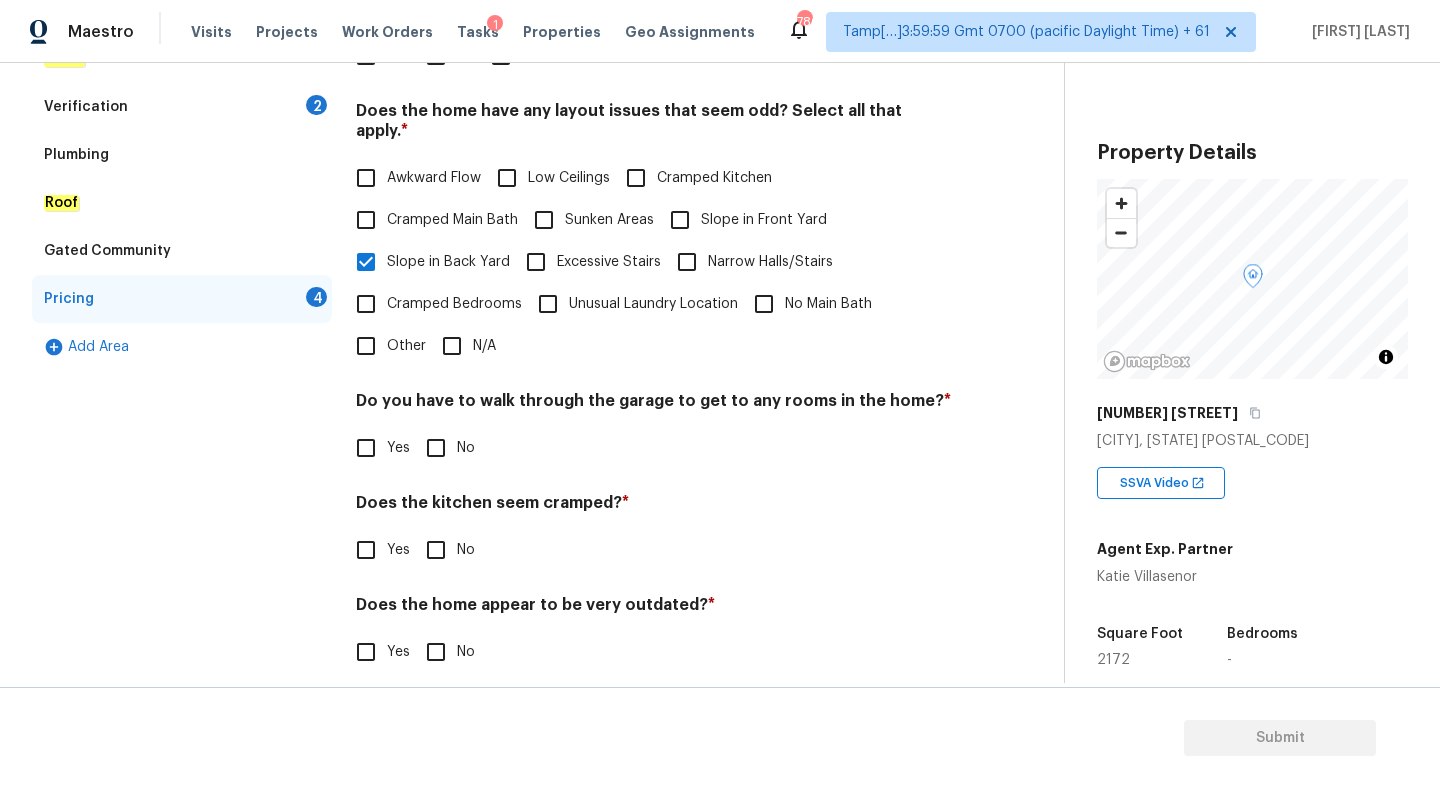 click on "No" at bounding box center (436, 448) 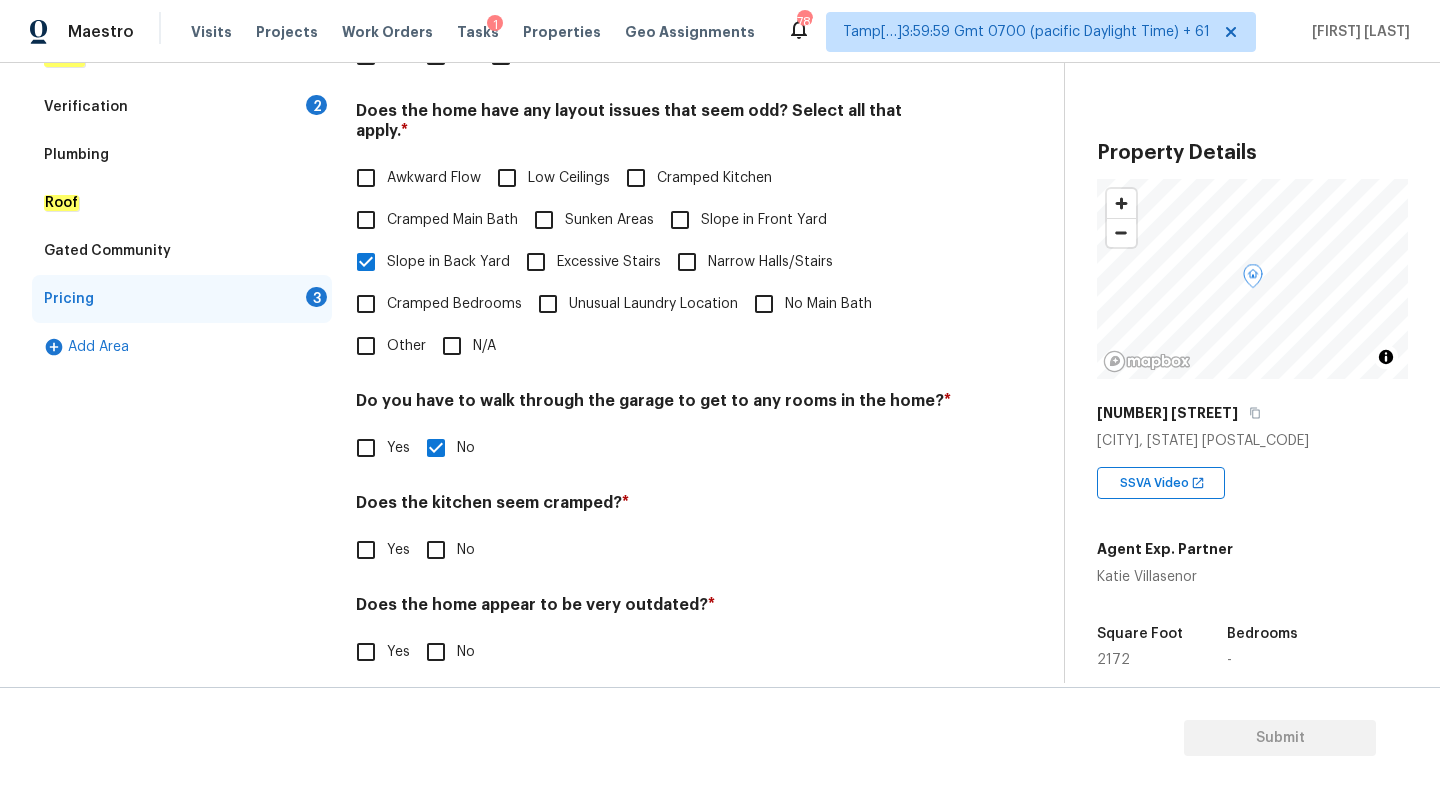 click on "No" at bounding box center [436, 550] 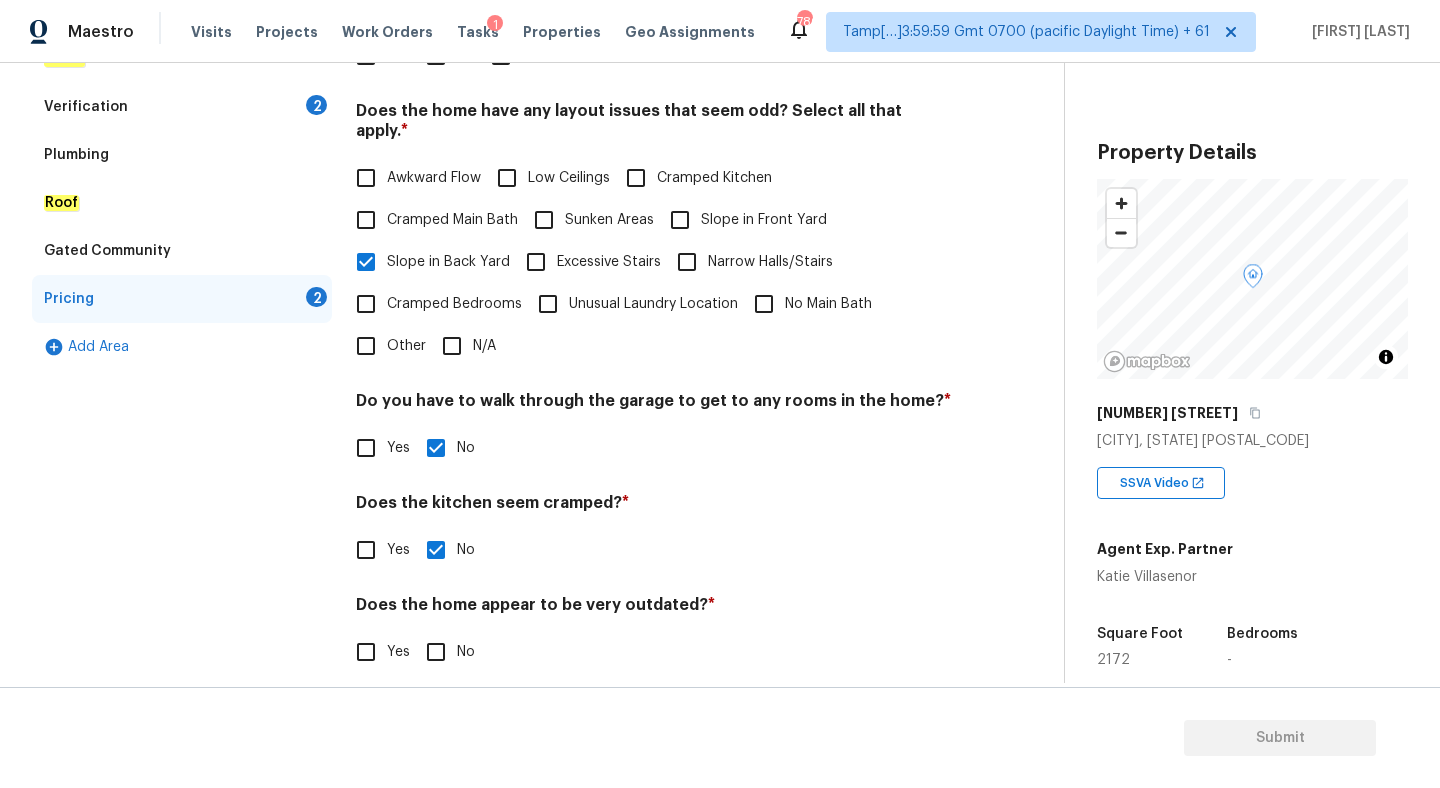 click on "No" at bounding box center (436, 652) 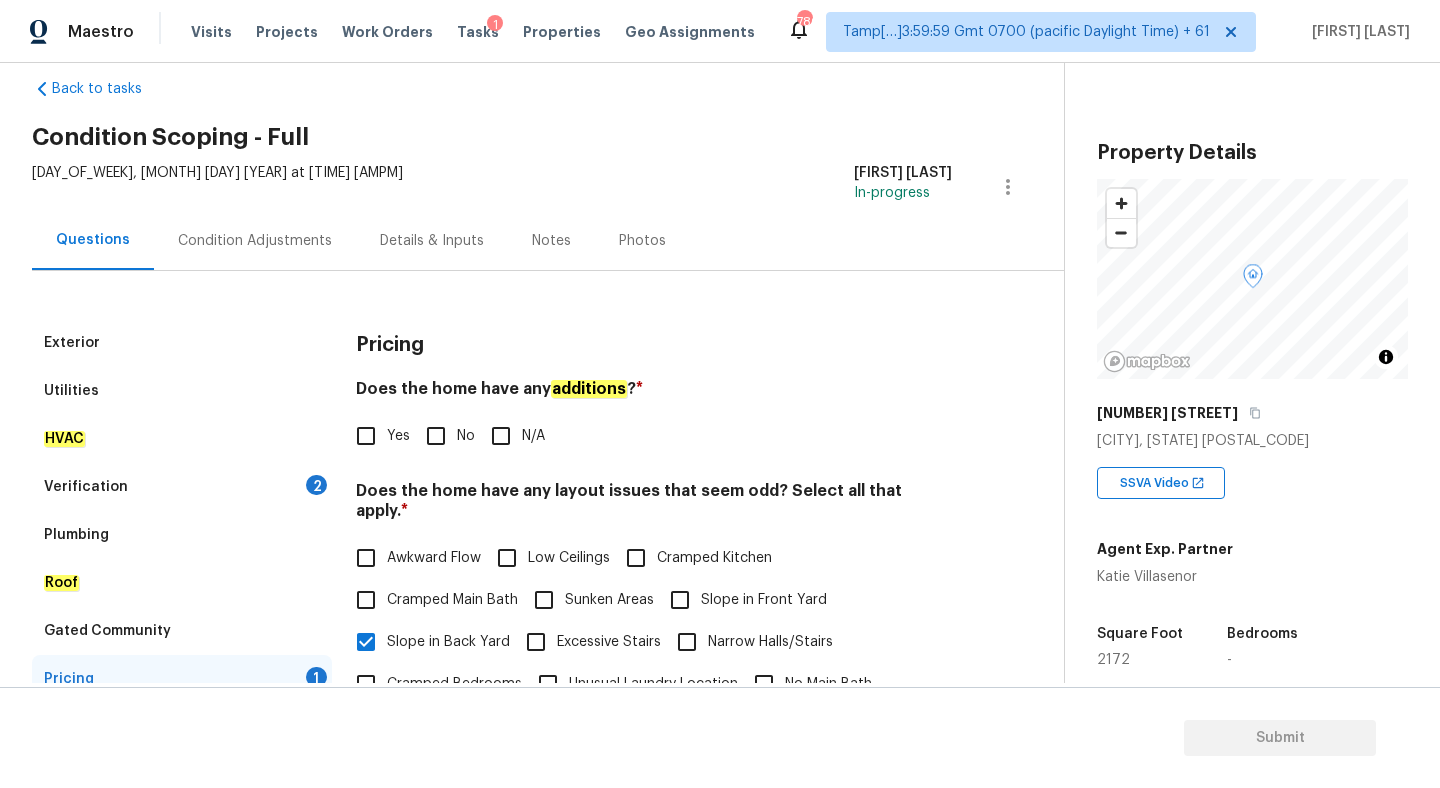 scroll, scrollTop: 0, scrollLeft: 0, axis: both 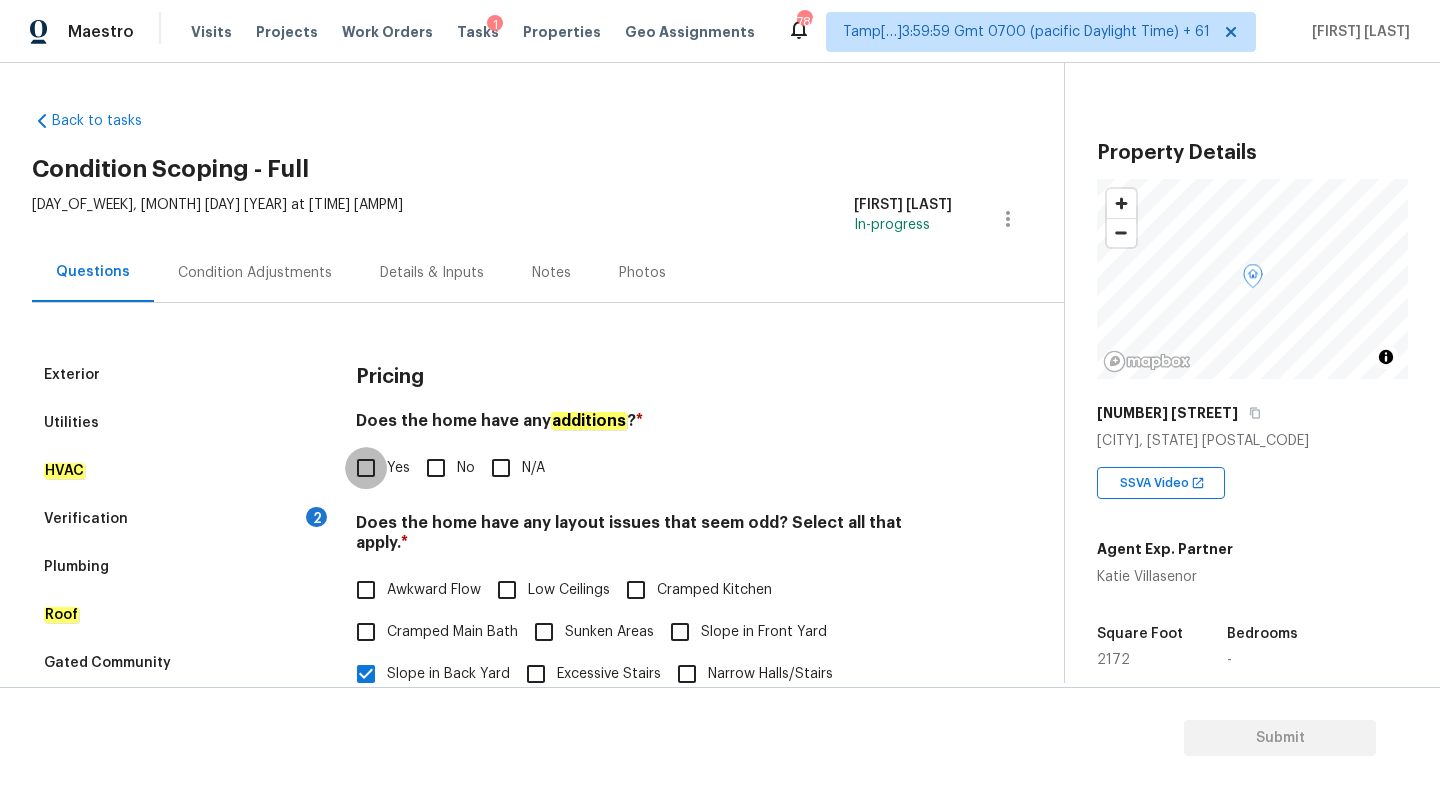 click on "Yes" at bounding box center (366, 468) 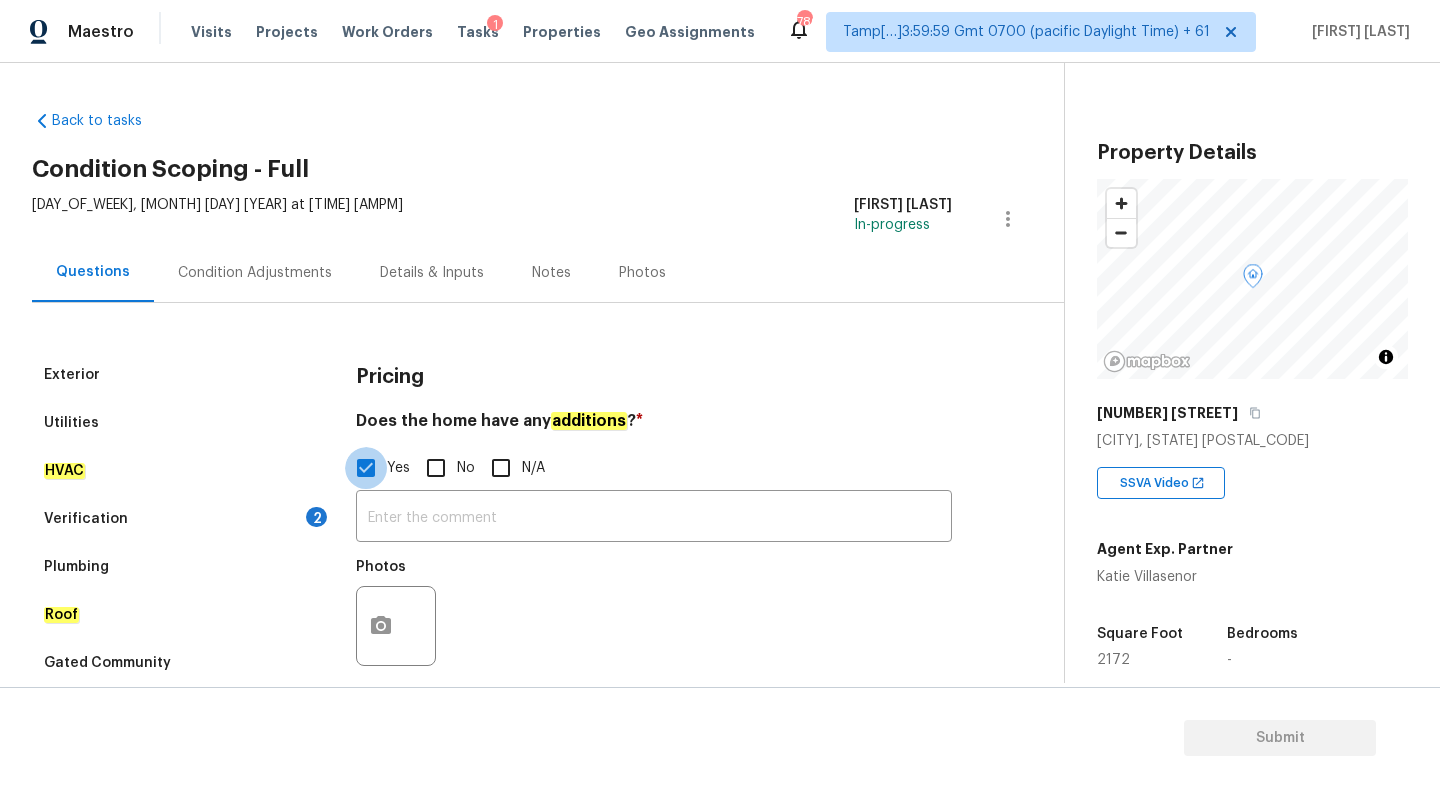 click on "Yes" at bounding box center [366, 468] 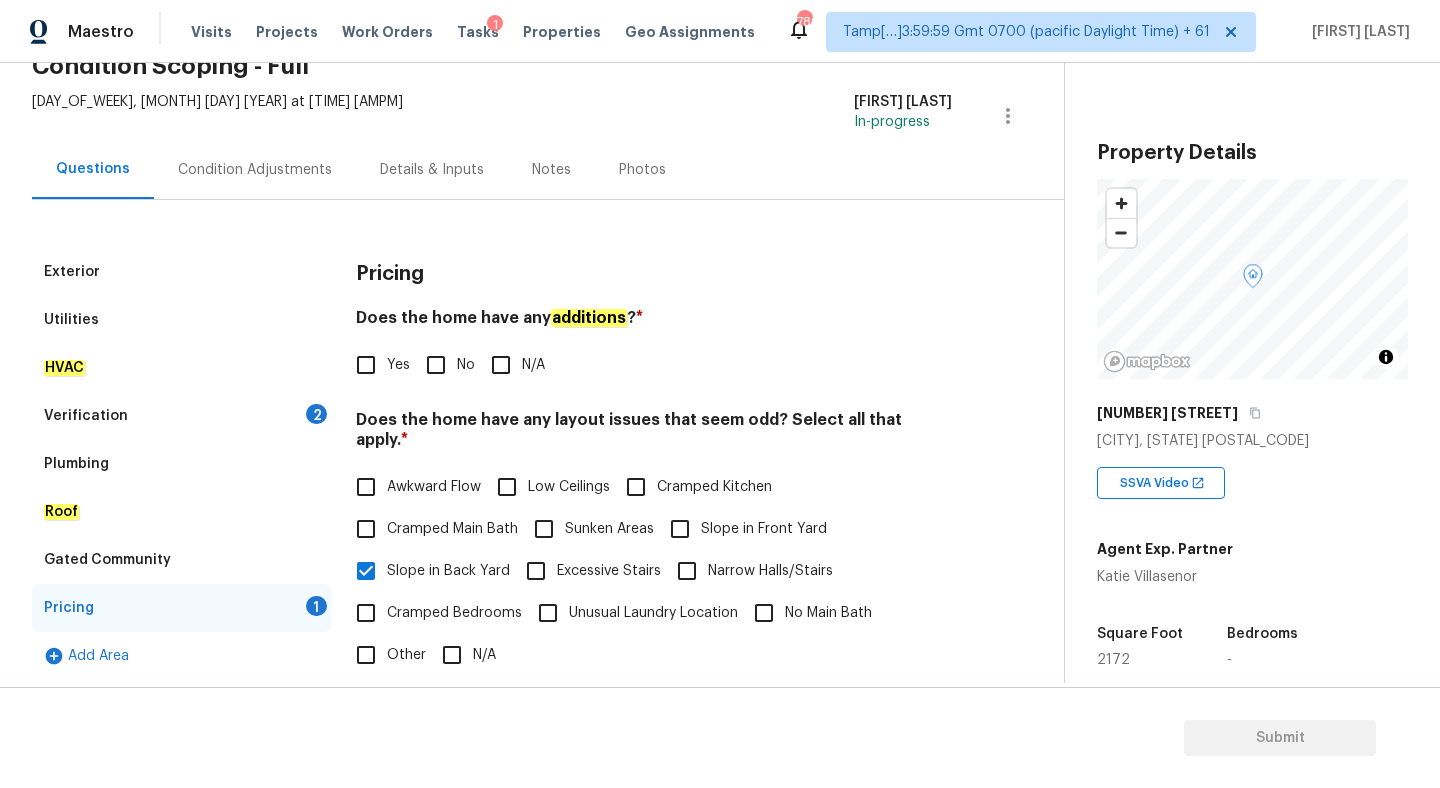 scroll, scrollTop: 149, scrollLeft: 0, axis: vertical 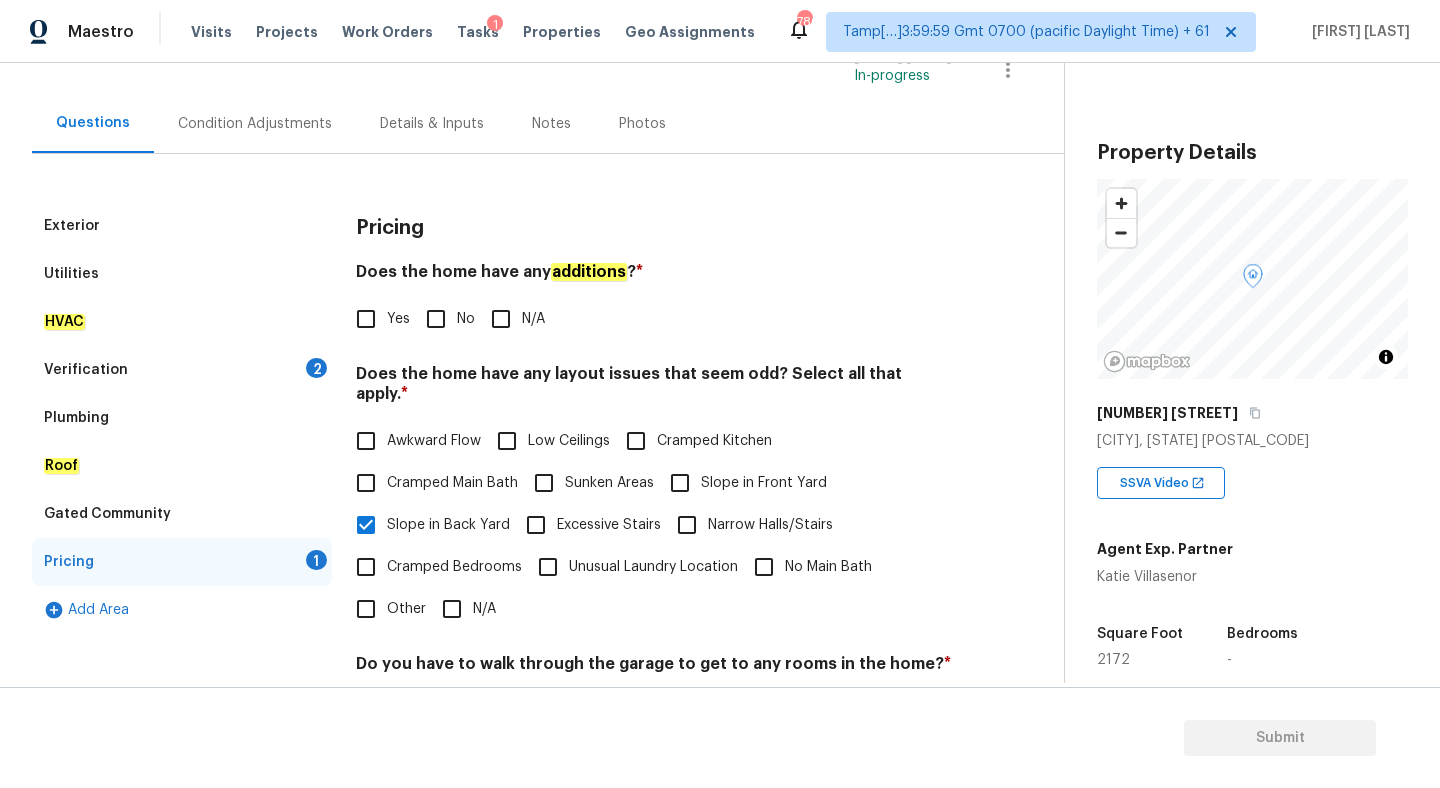 click on "Verification 2" at bounding box center [182, 370] 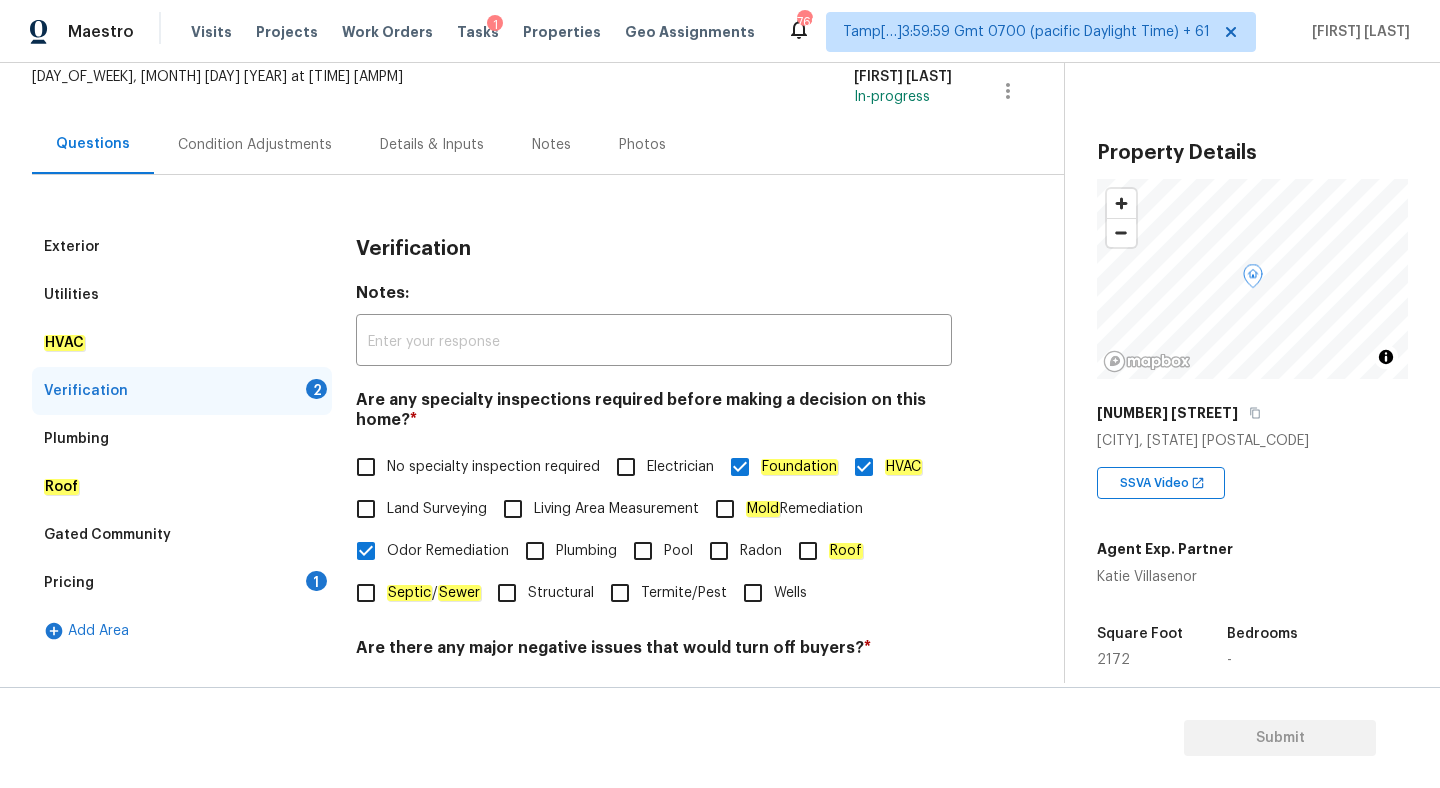 scroll, scrollTop: 0, scrollLeft: 0, axis: both 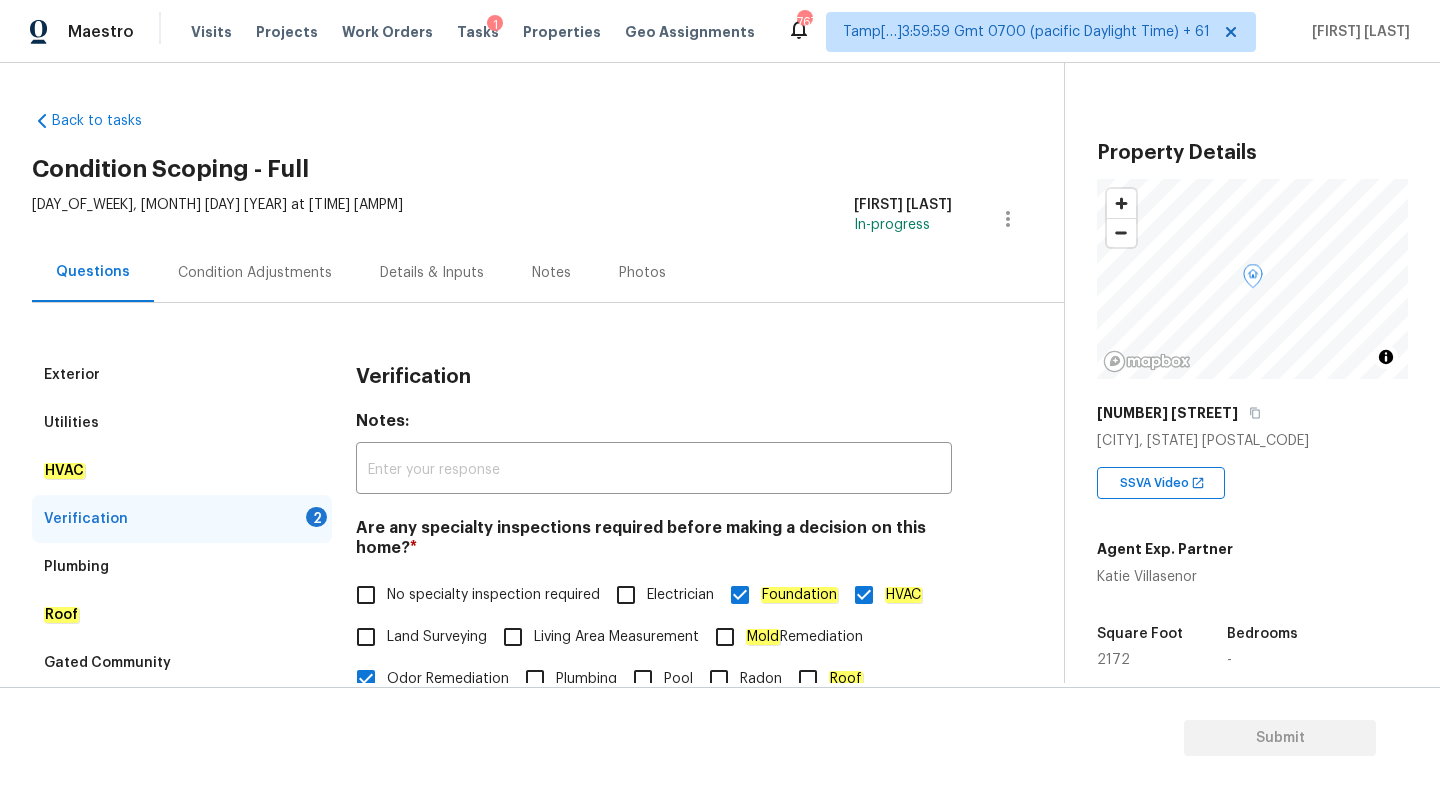 click on "Condition Adjustments" at bounding box center (255, 273) 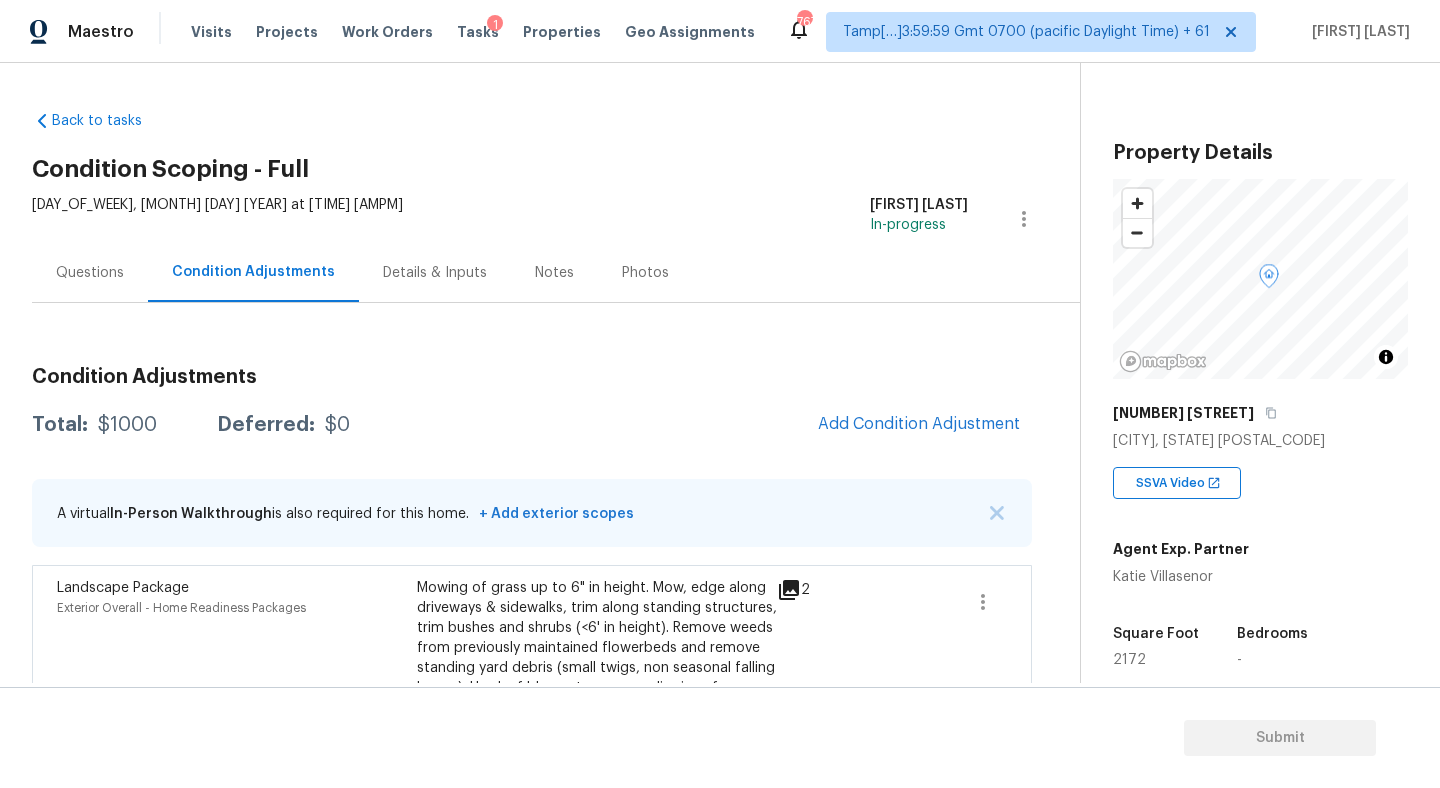 scroll, scrollTop: 74, scrollLeft: 0, axis: vertical 